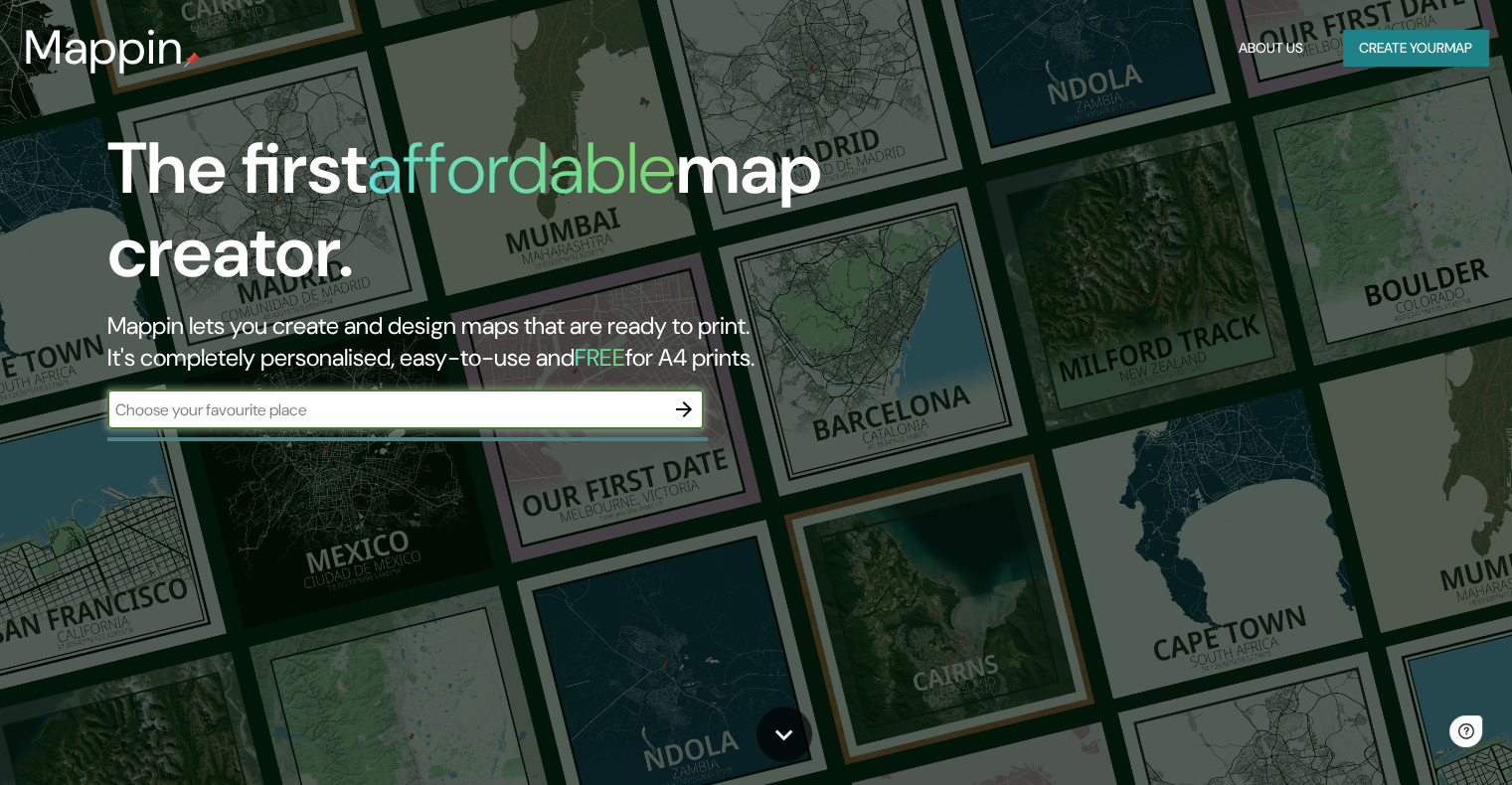 scroll, scrollTop: 0, scrollLeft: 0, axis: both 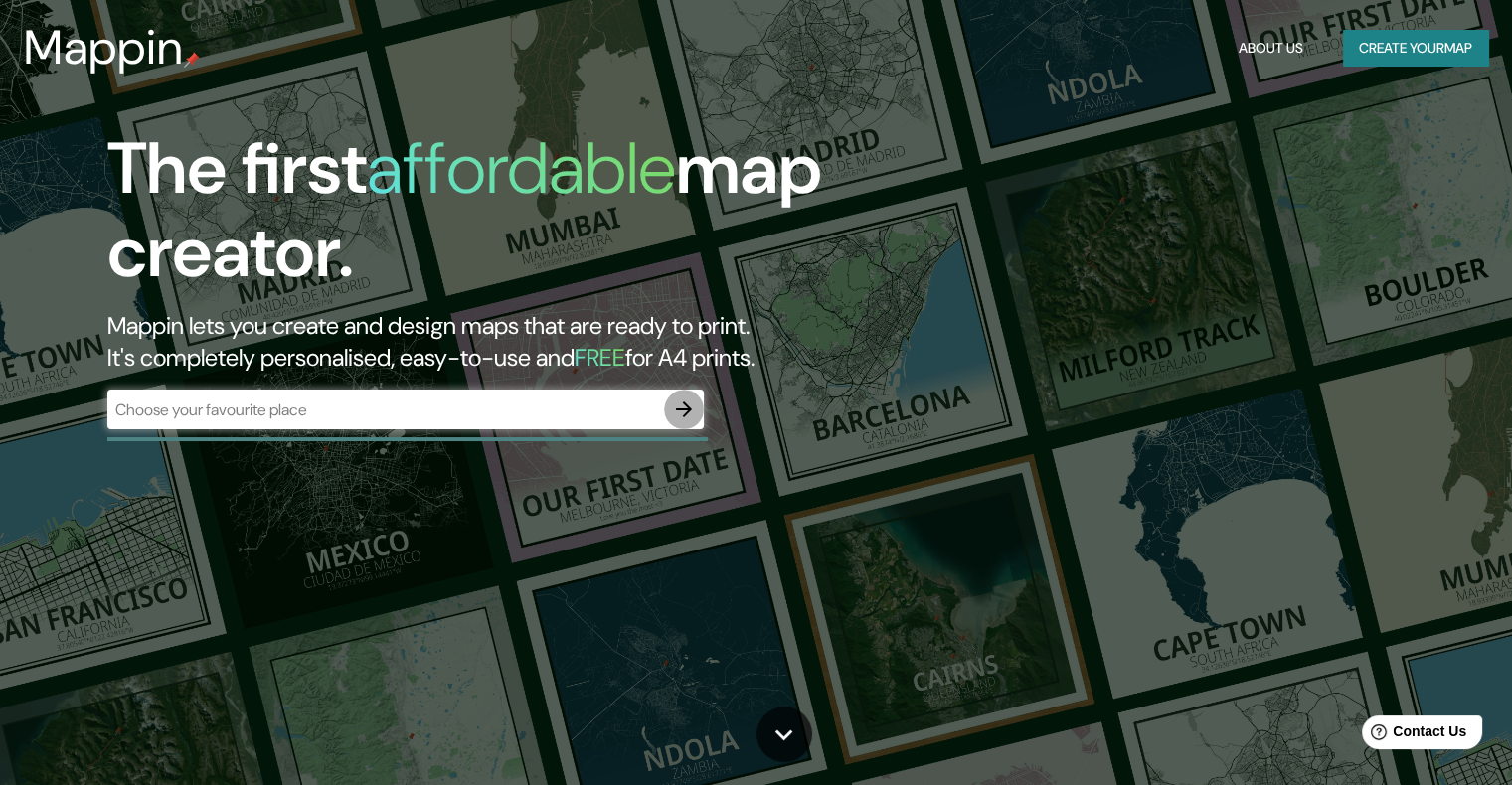 click at bounding box center [684, 409] 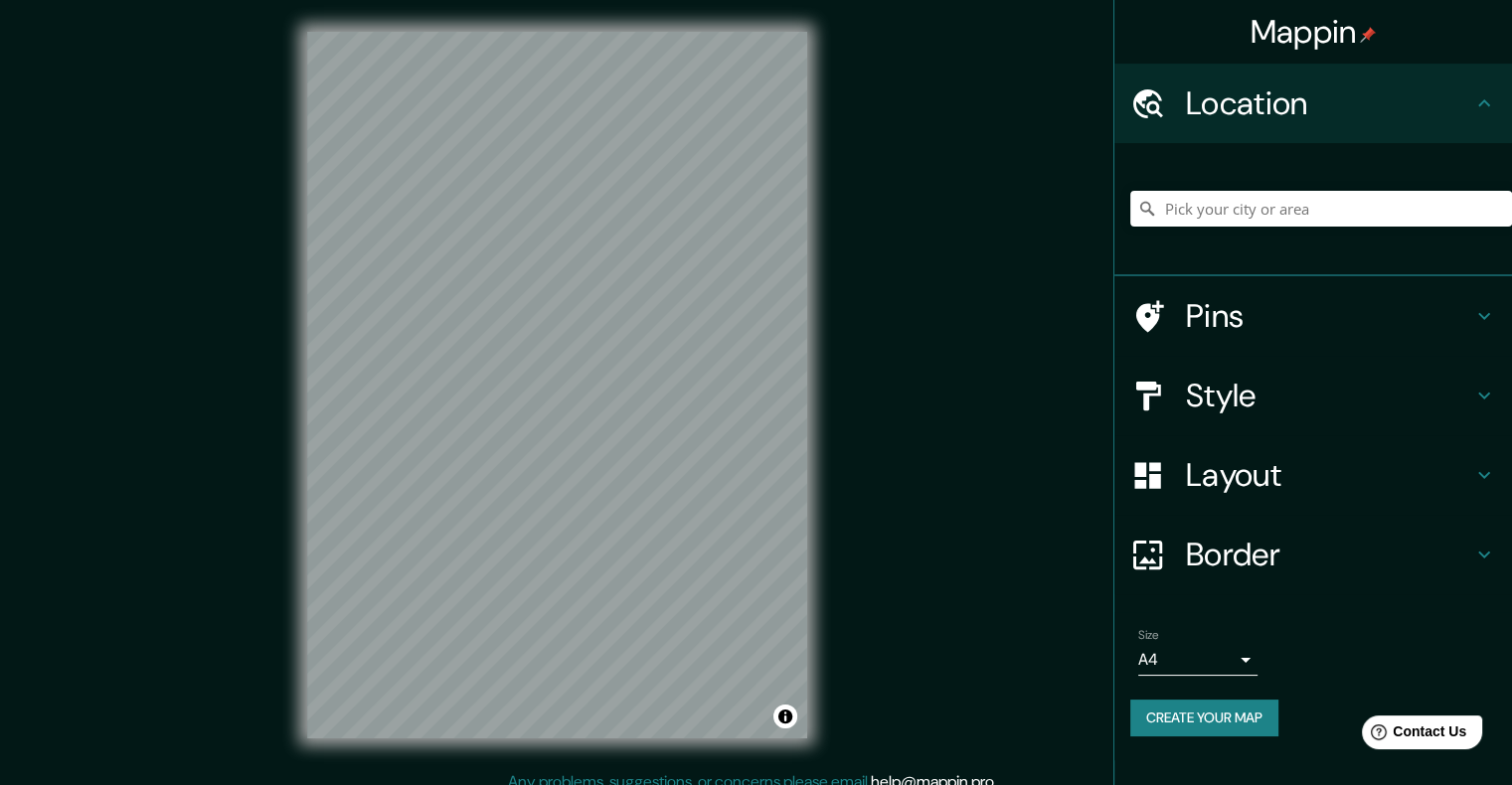 click on "Pins" at bounding box center (1329, 103) 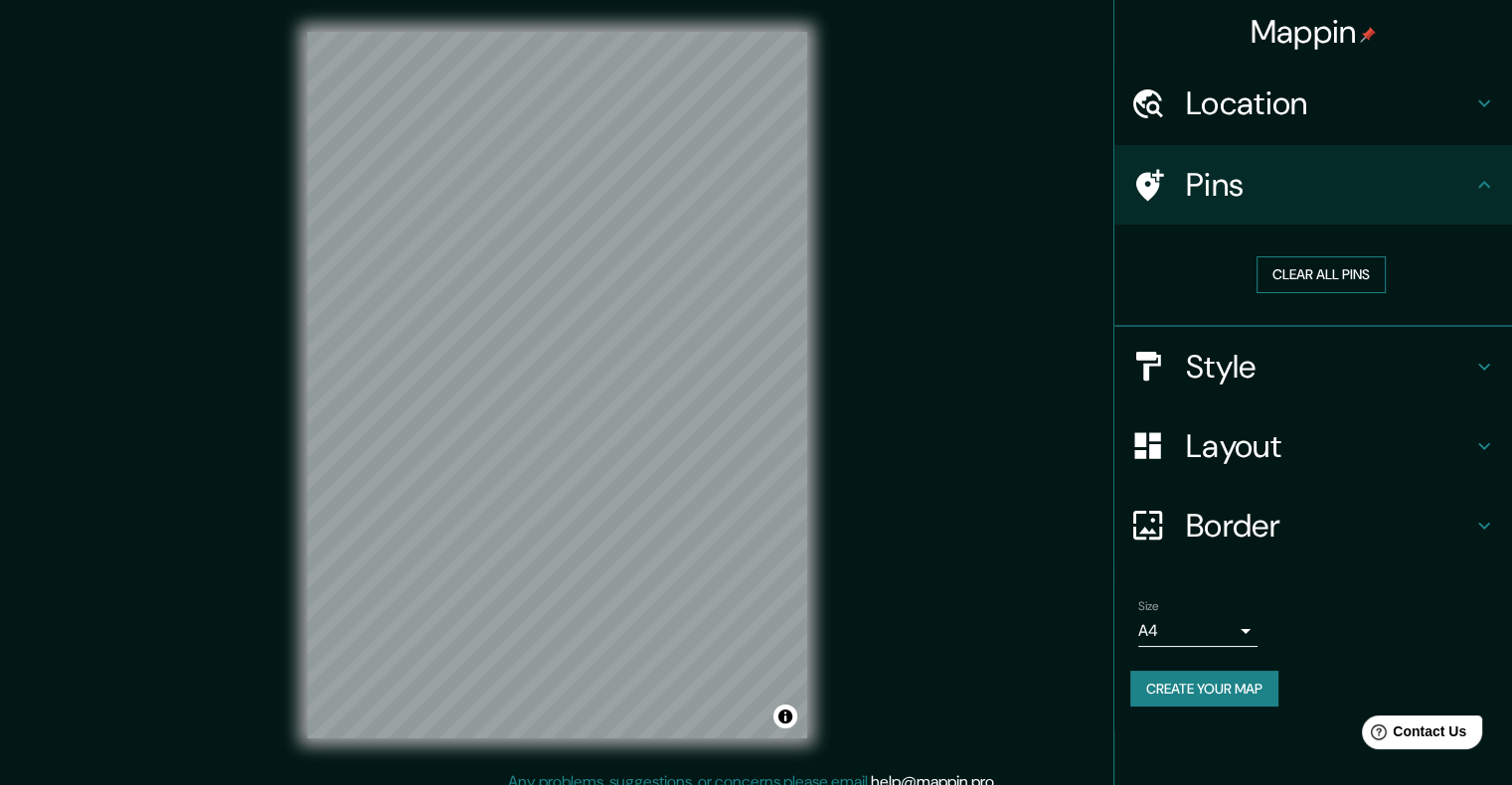 click on "Clear all pins" at bounding box center [1321, 274] 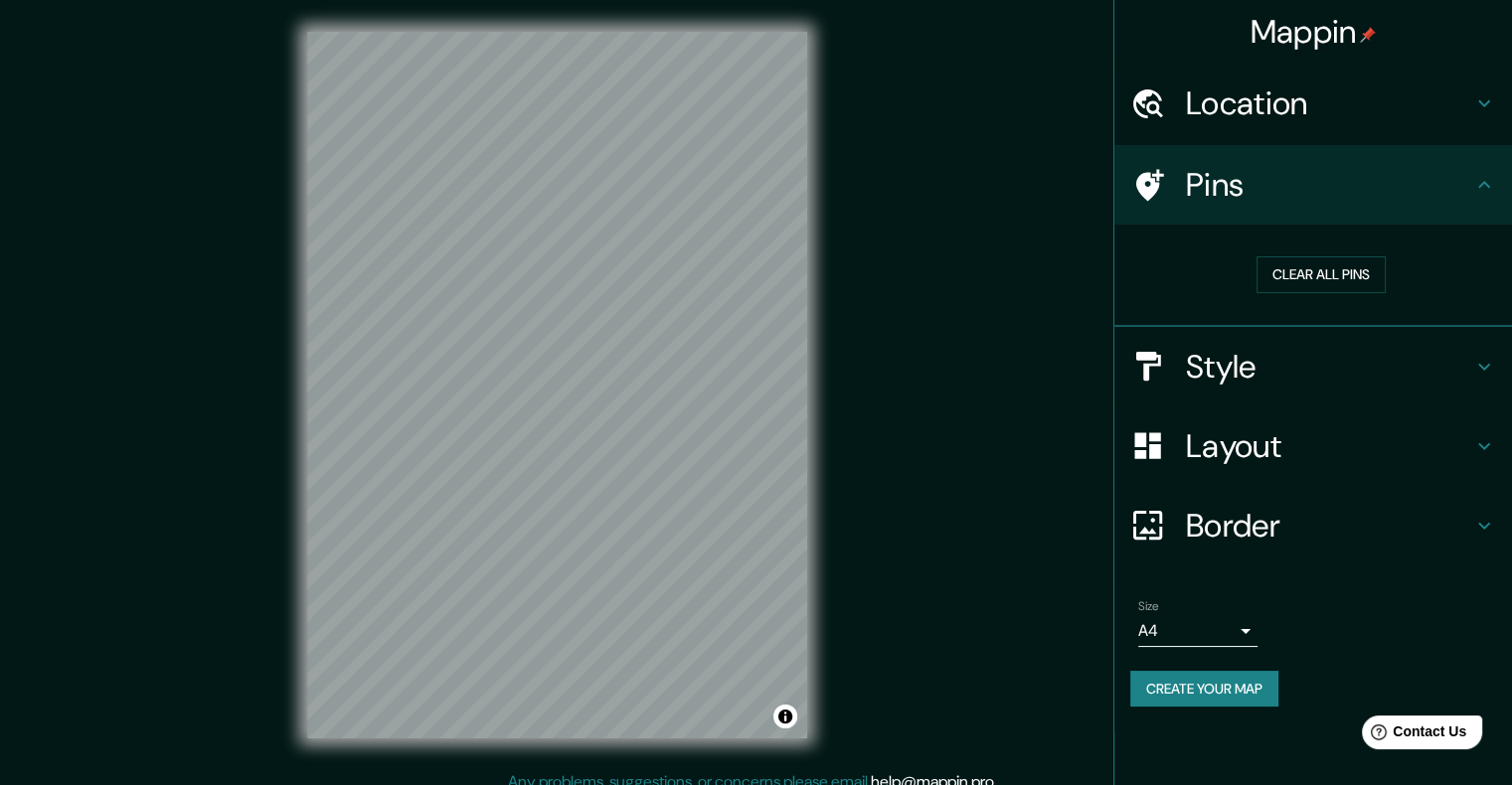 click on "Location" at bounding box center [1329, 103] 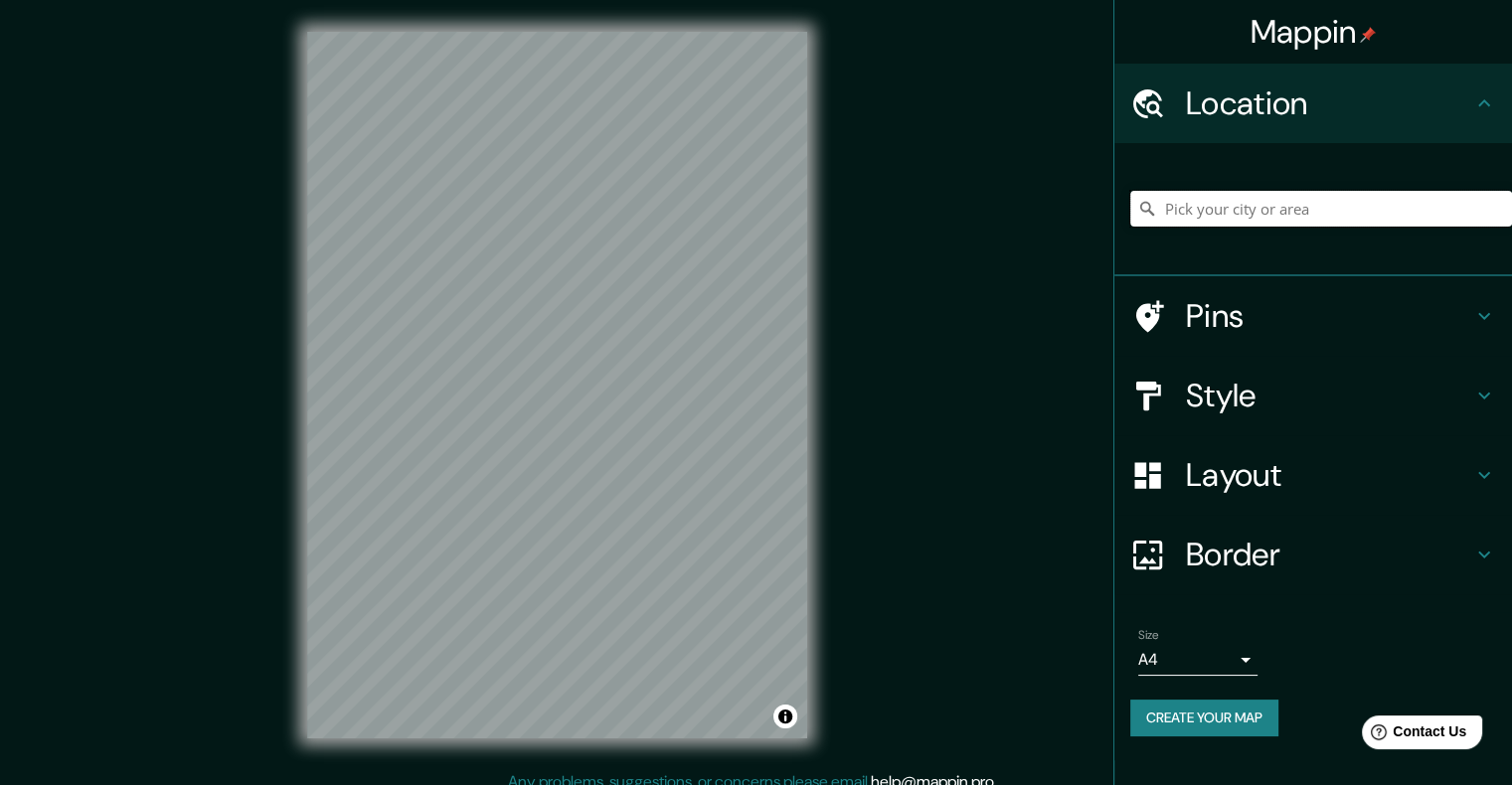 click at bounding box center (1321, 209) 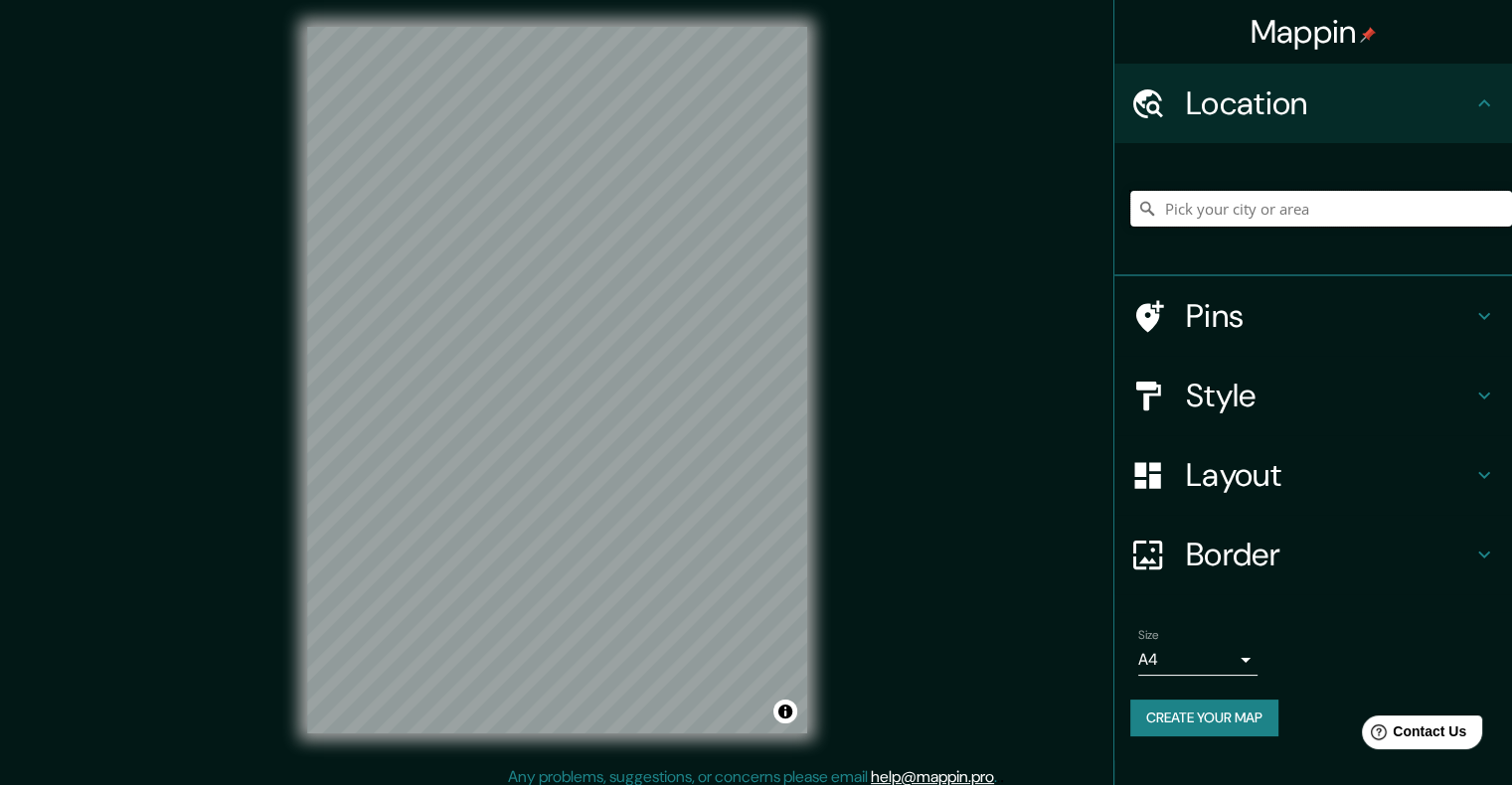 scroll, scrollTop: 0, scrollLeft: 0, axis: both 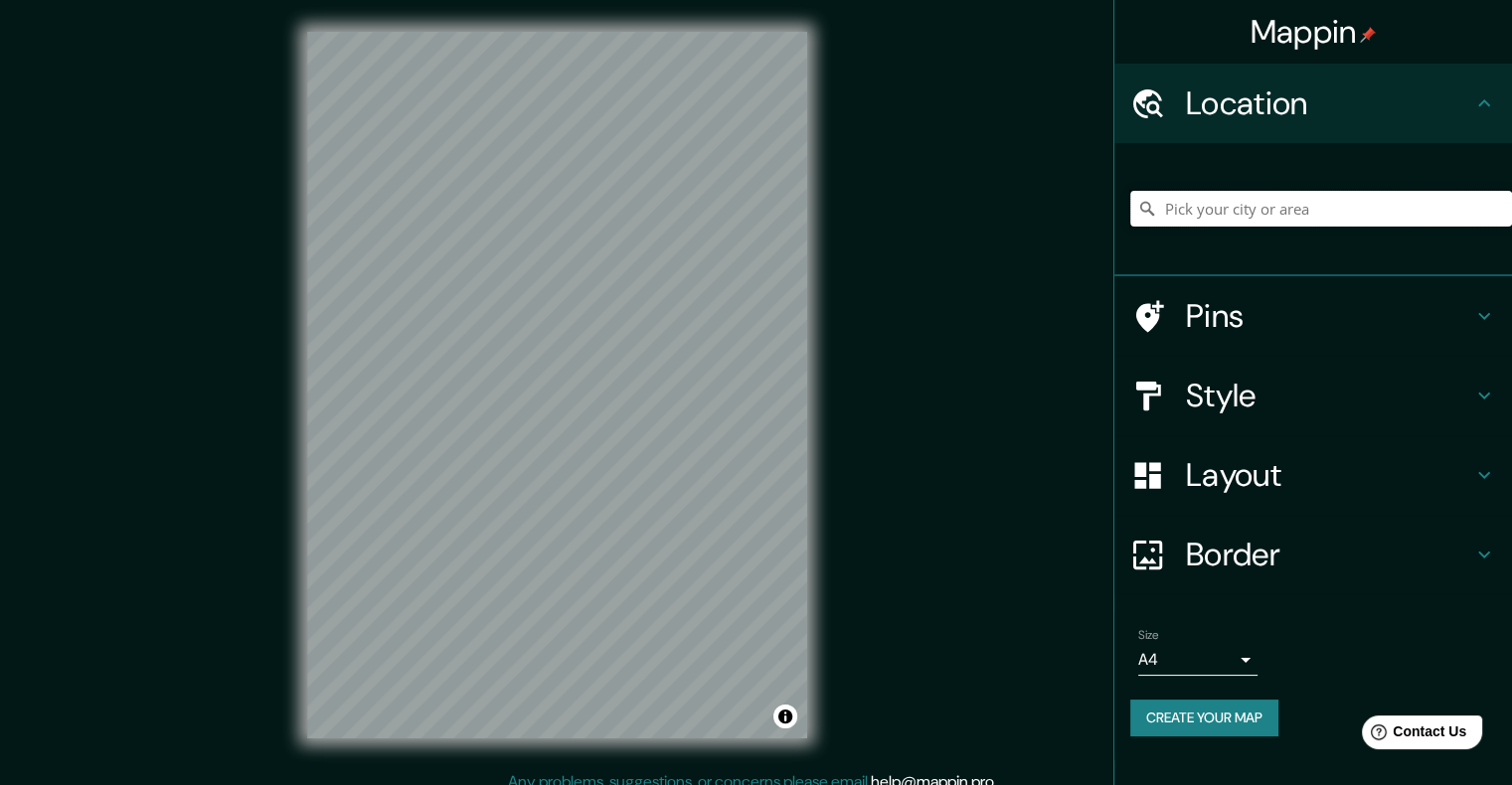 click at bounding box center (1321, 209) 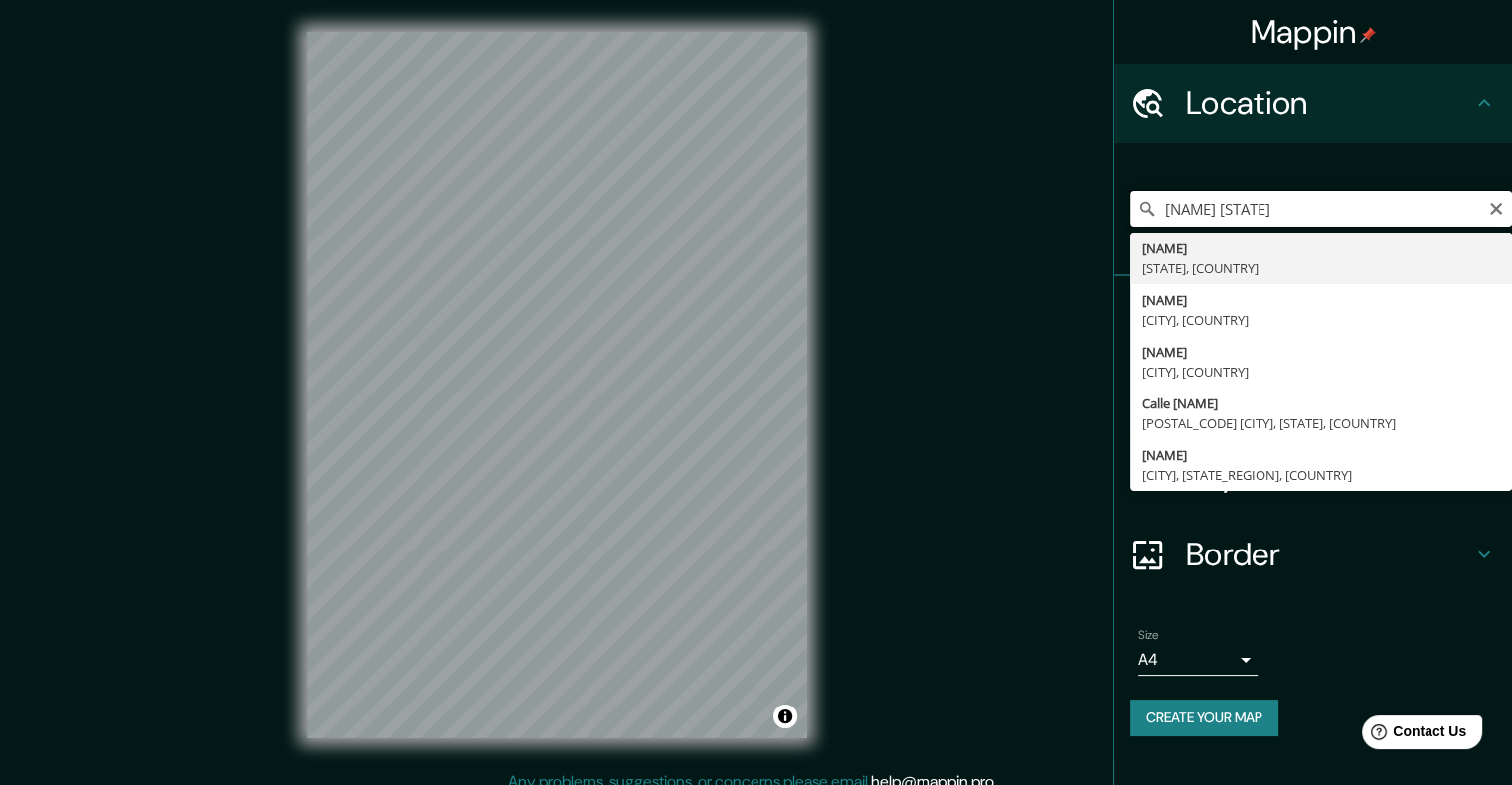 type on "[NAME] [STATE]" 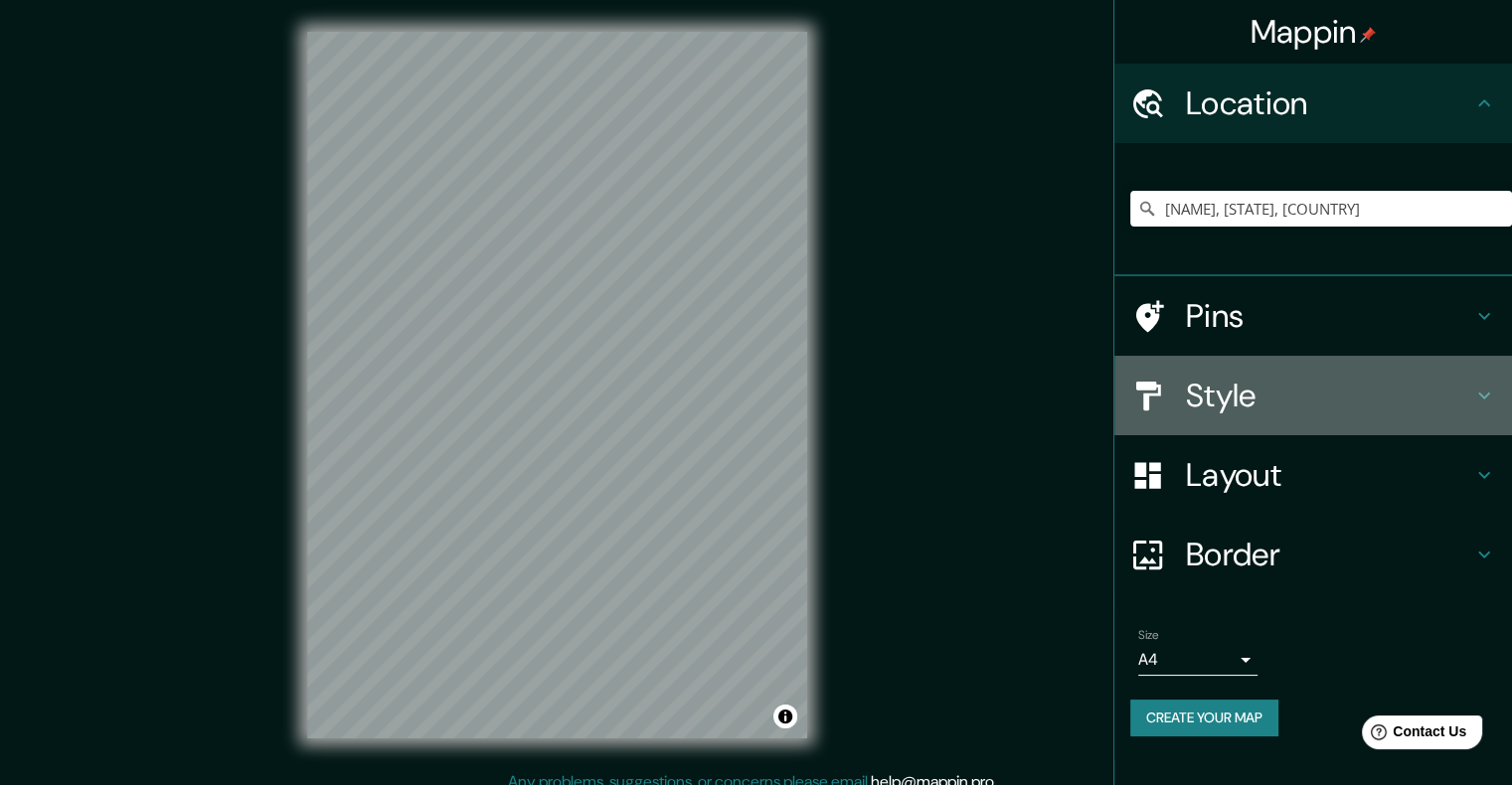 click on "Style" at bounding box center (1329, 103) 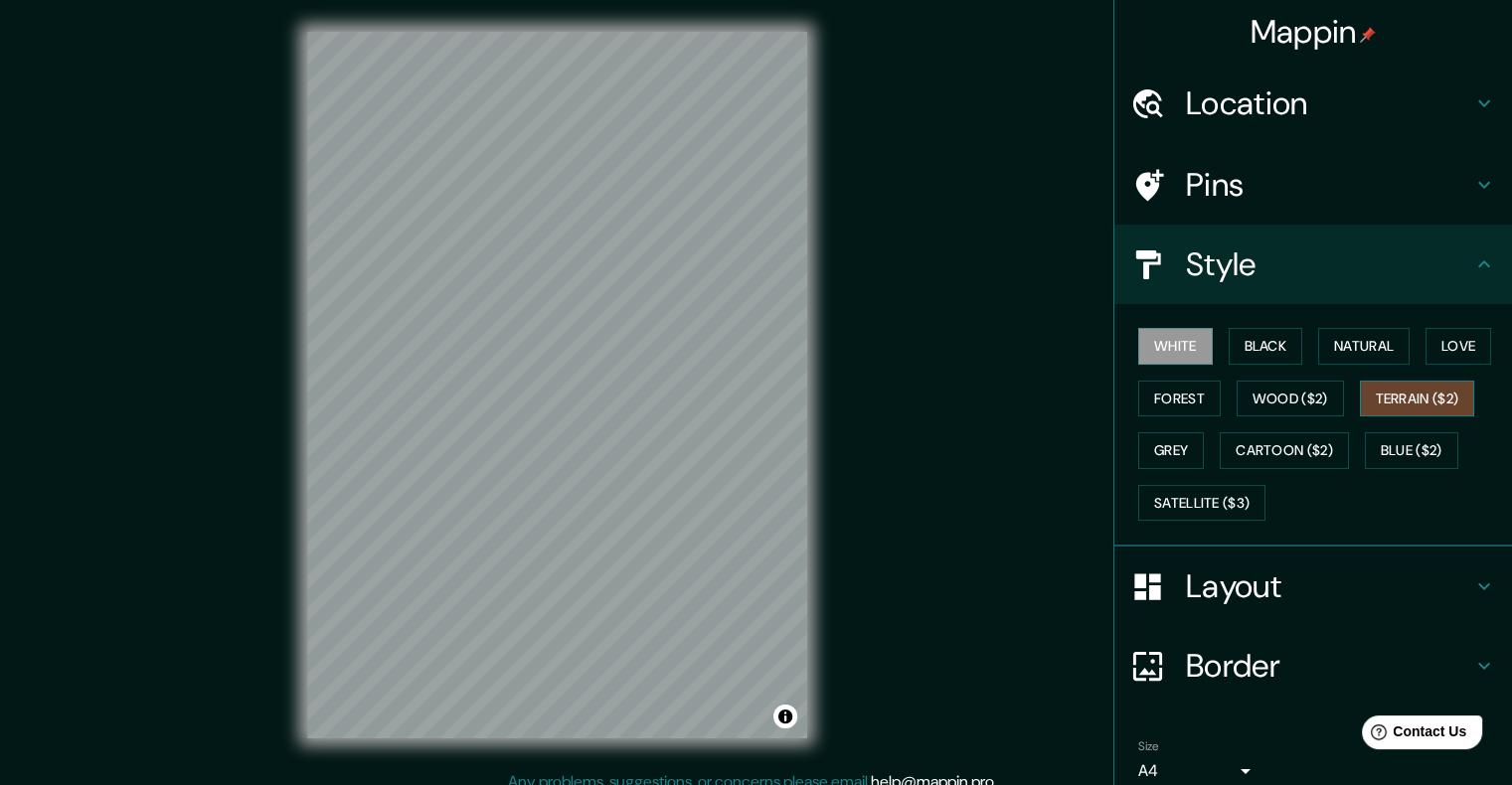 click on "Terrain ($2)" at bounding box center (1418, 398) 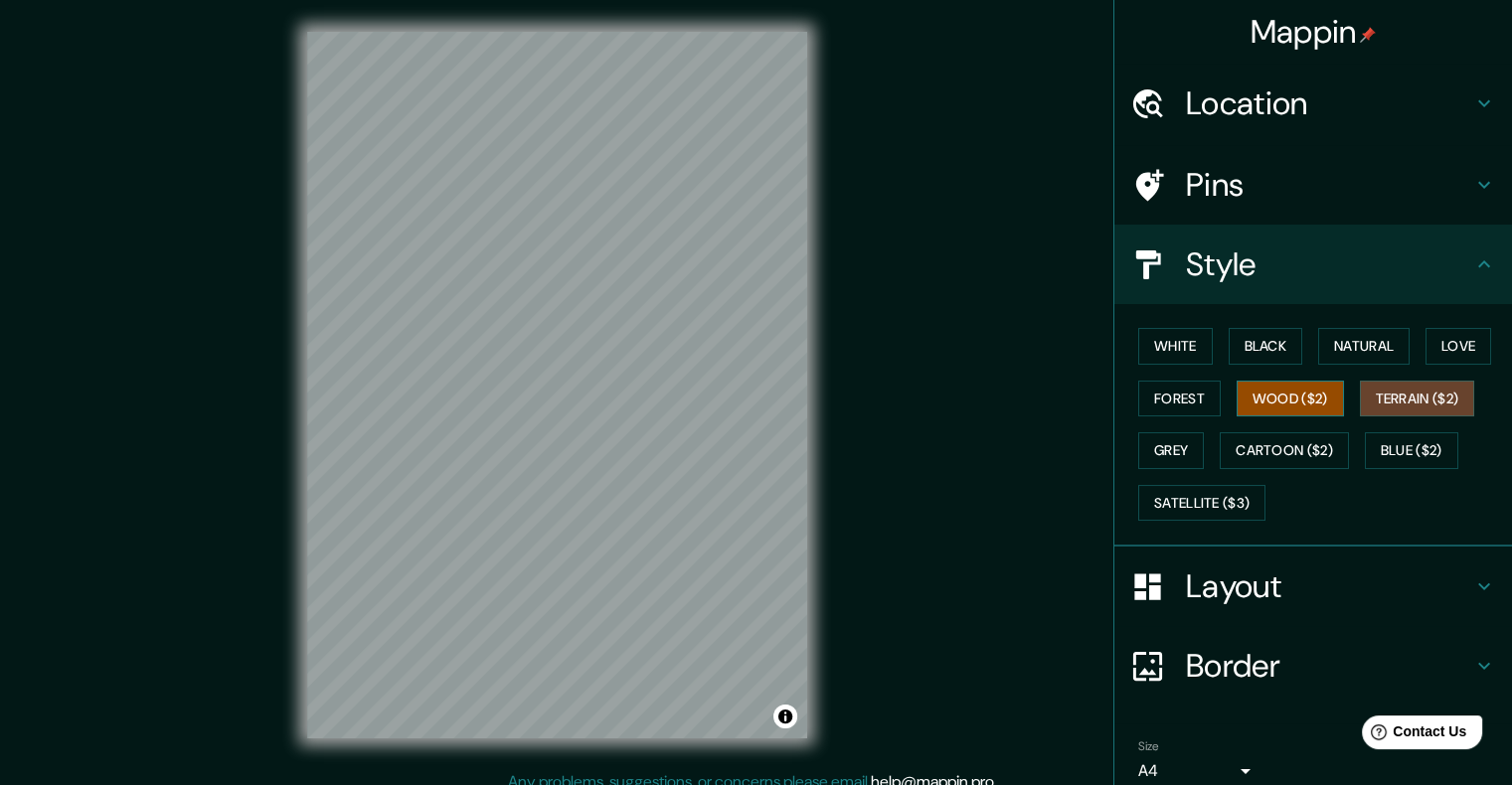 click on "Wood ($2)" at bounding box center (1290, 398) 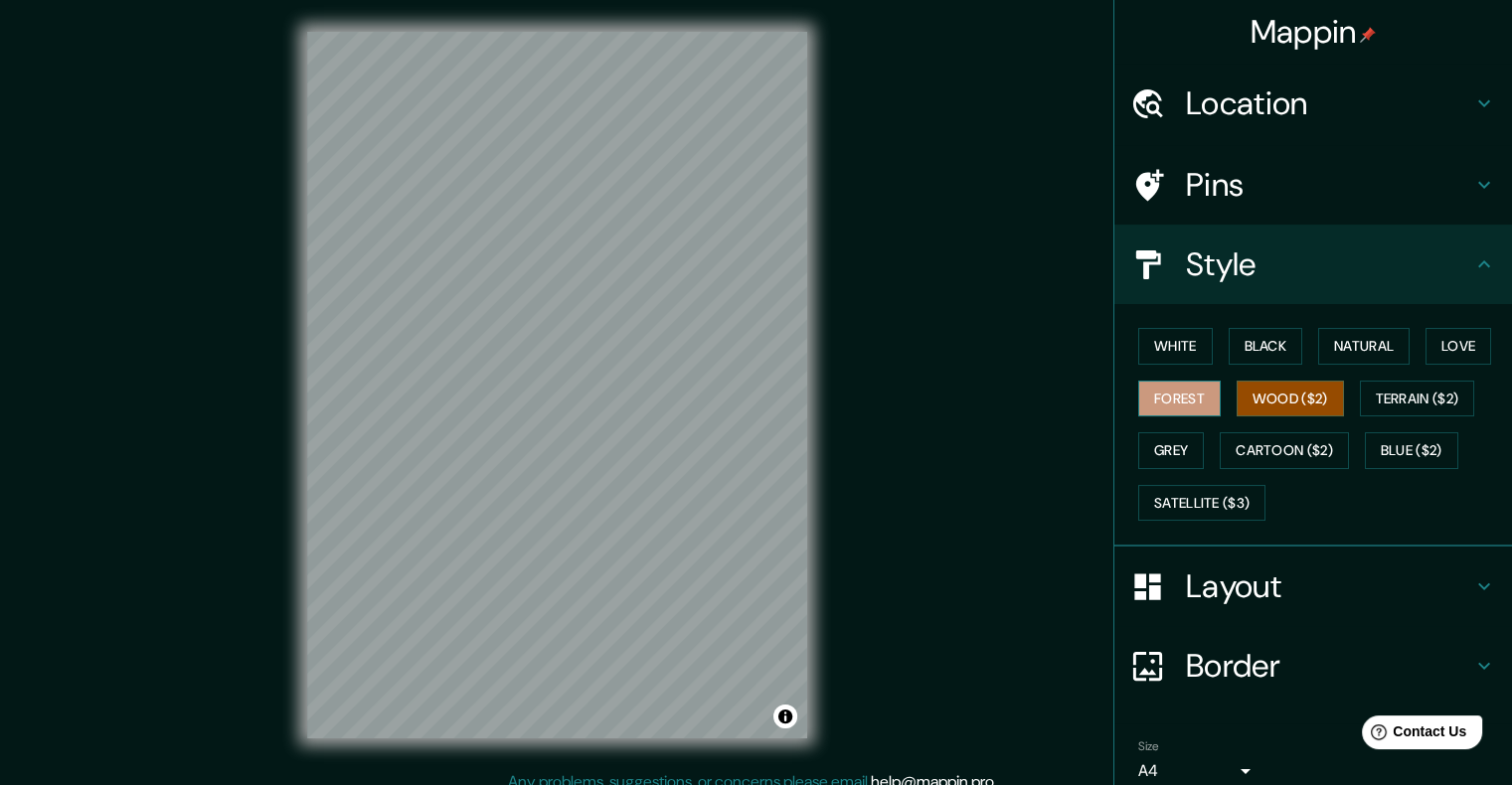 click on "Forest" at bounding box center (1179, 398) 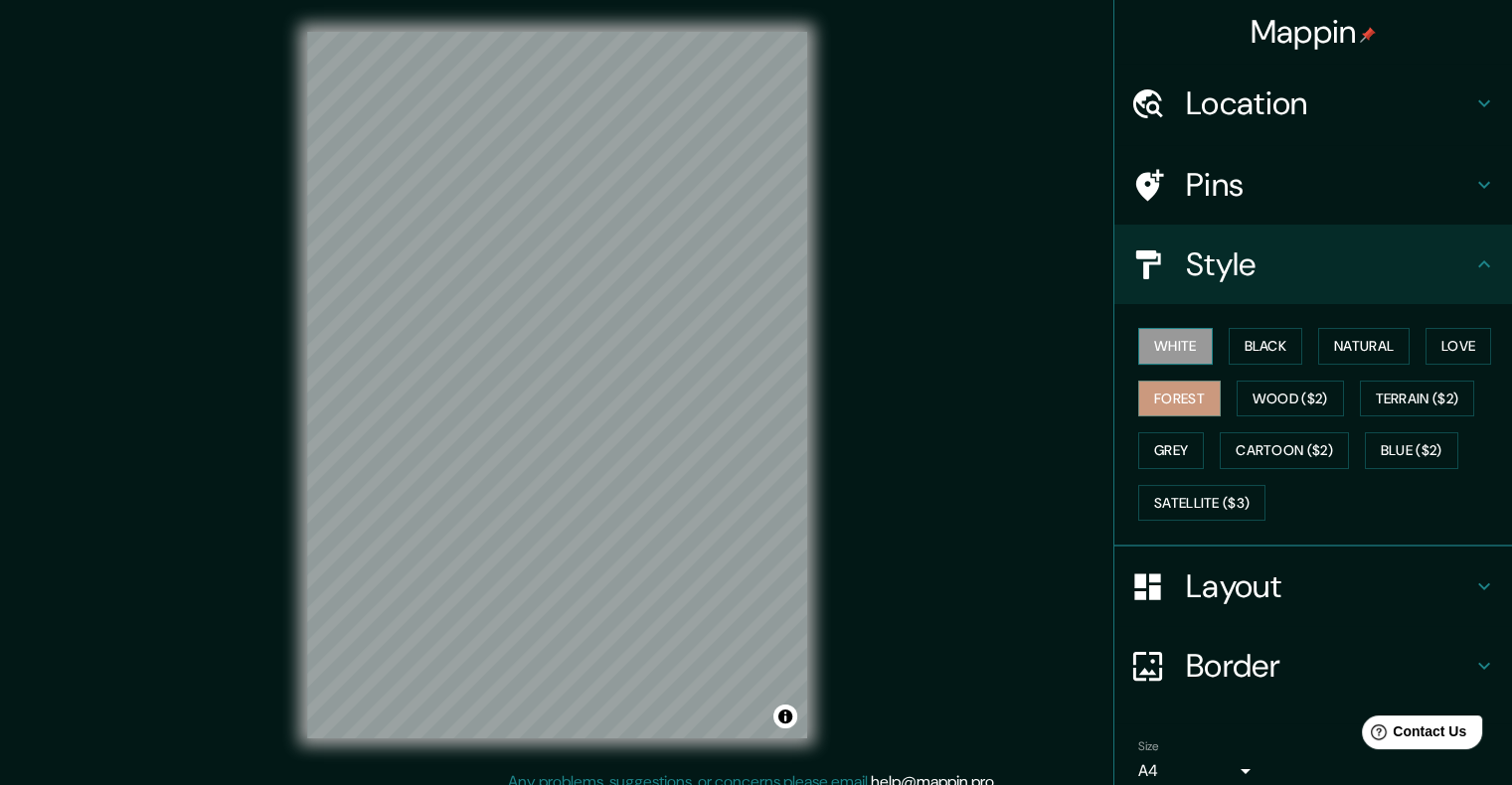 click on "White" at bounding box center [1175, 346] 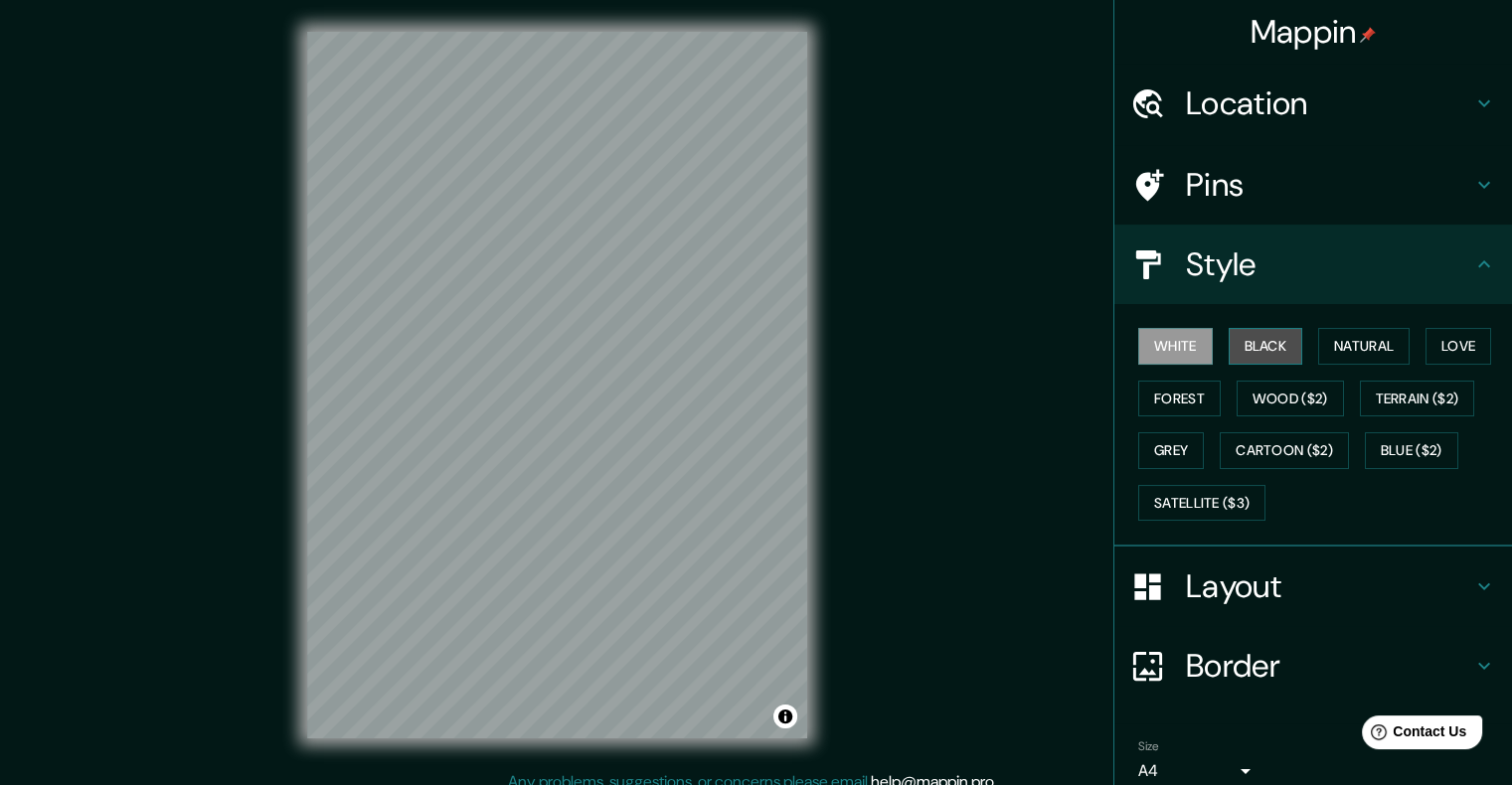 click on "Black" at bounding box center [1265, 346] 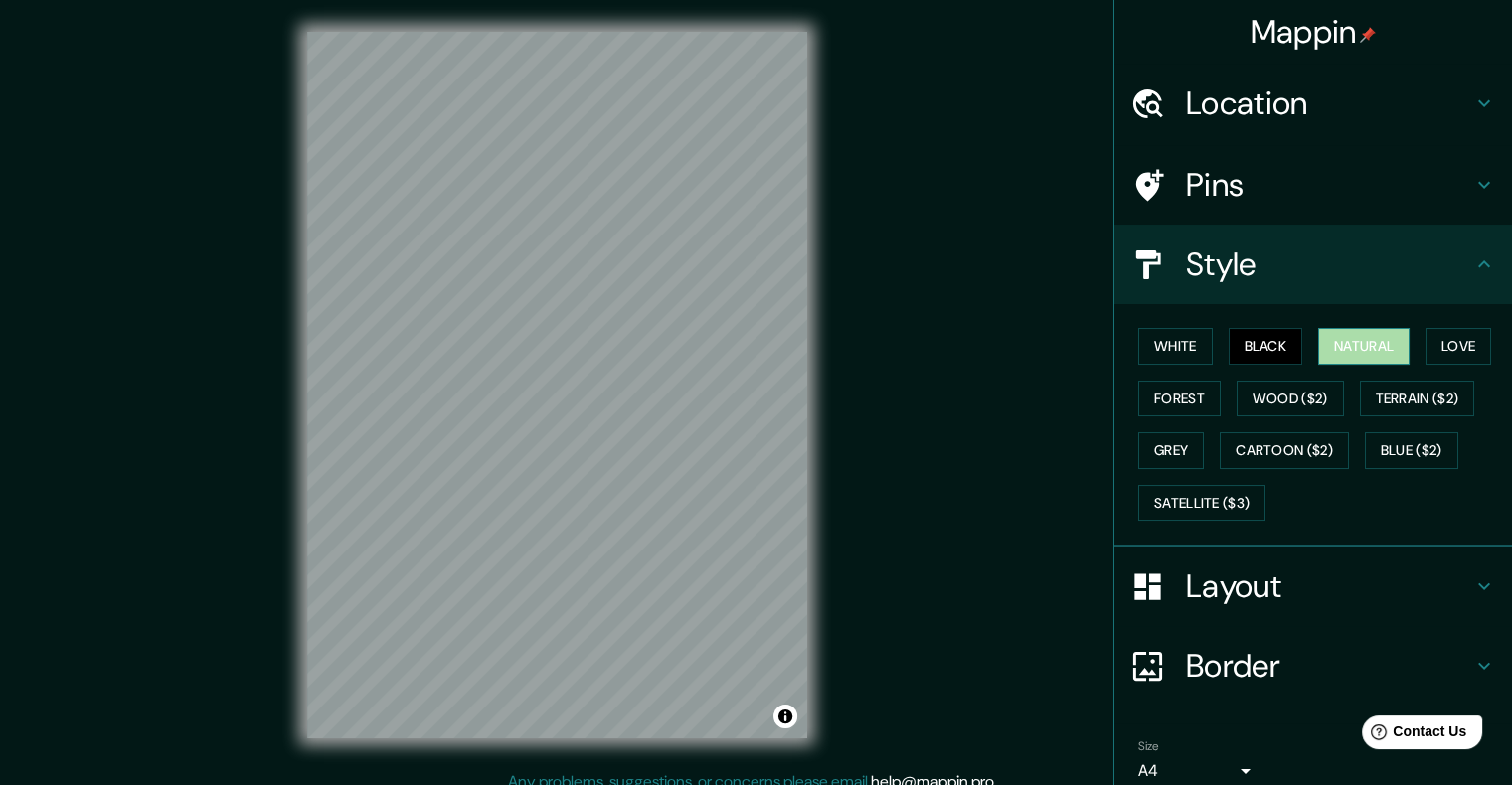 click on "Natural" at bounding box center [1364, 346] 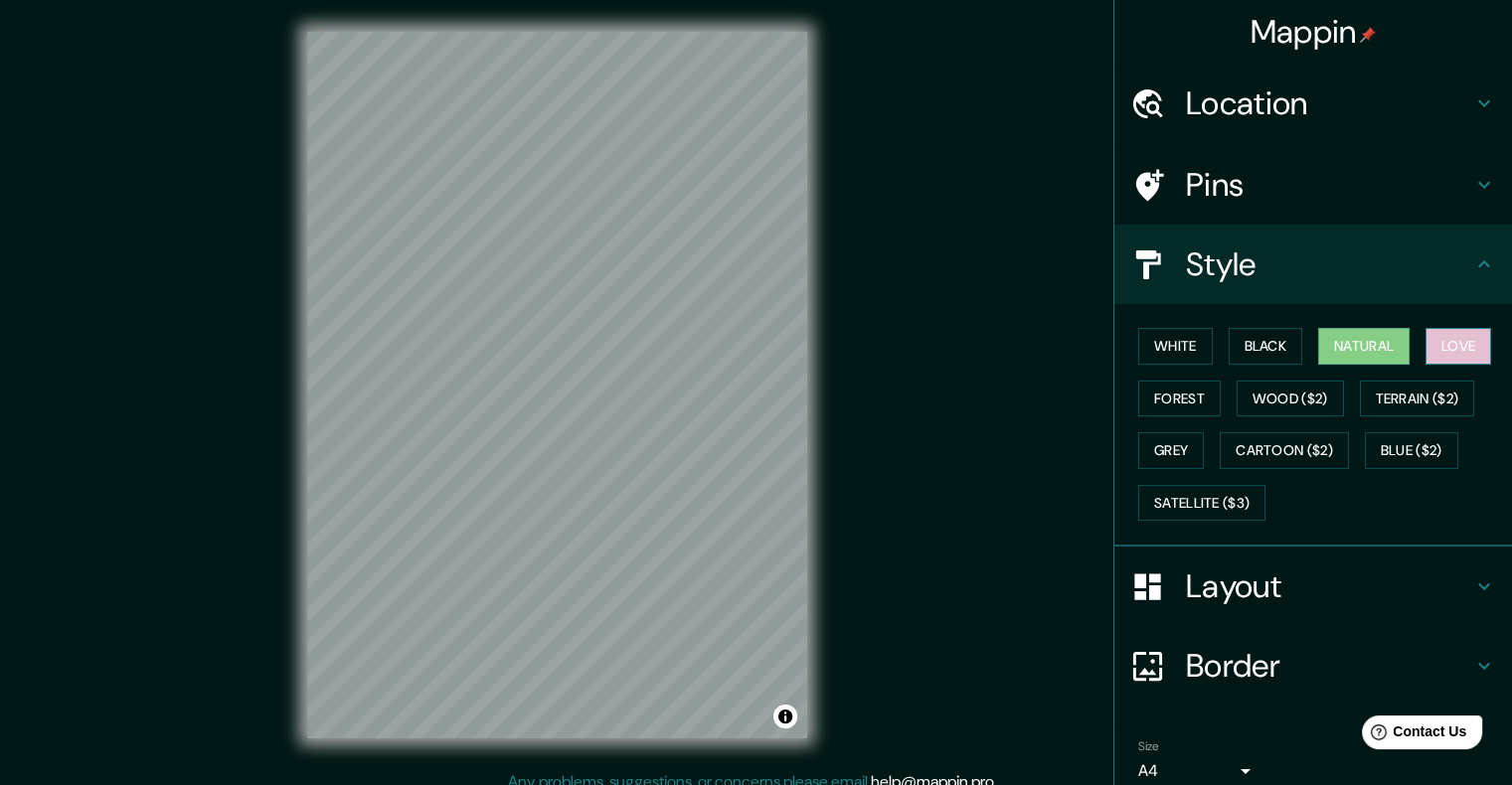 click on "Love" at bounding box center (1458, 346) 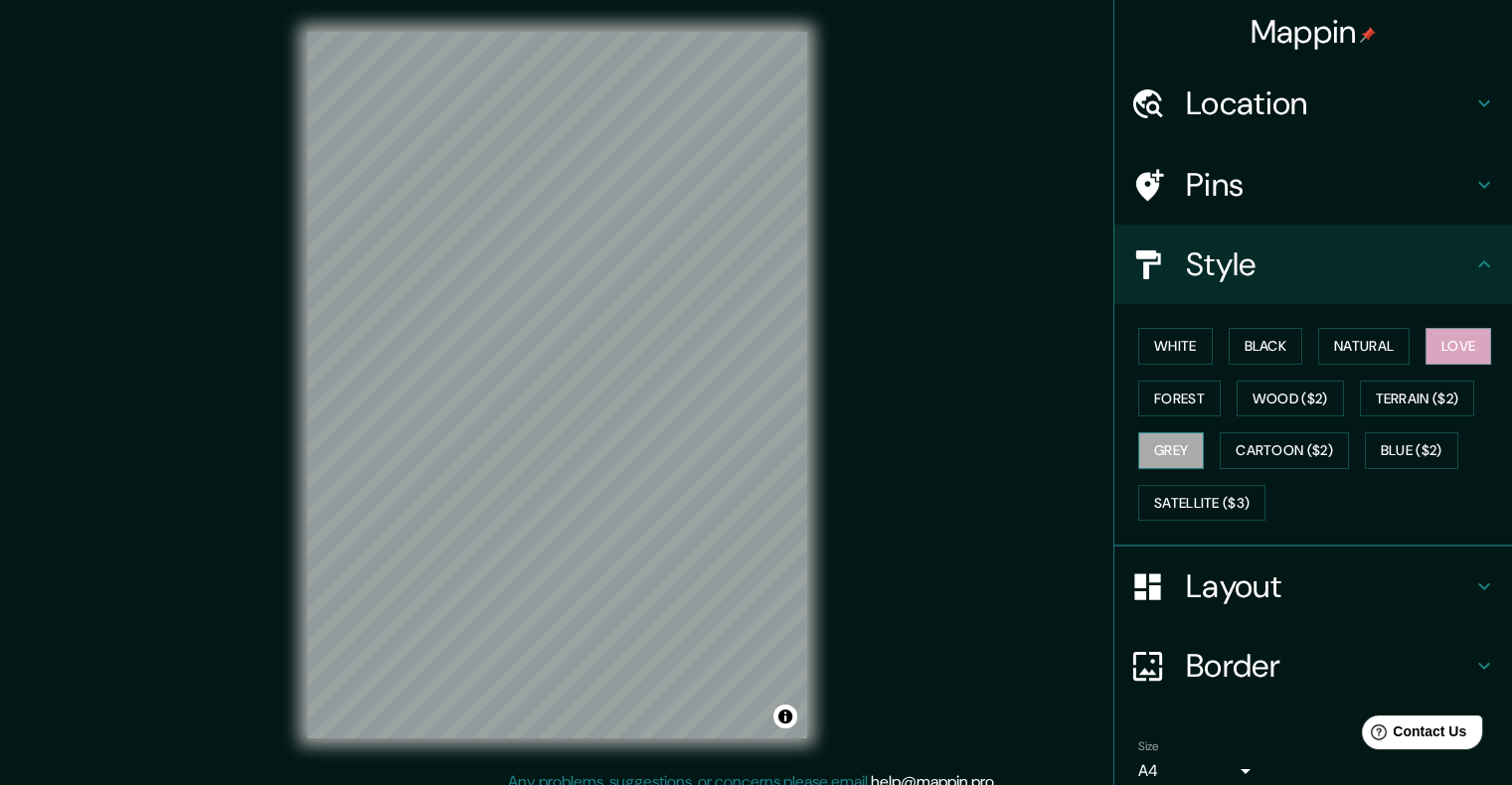 click on "Grey" at bounding box center (1171, 450) 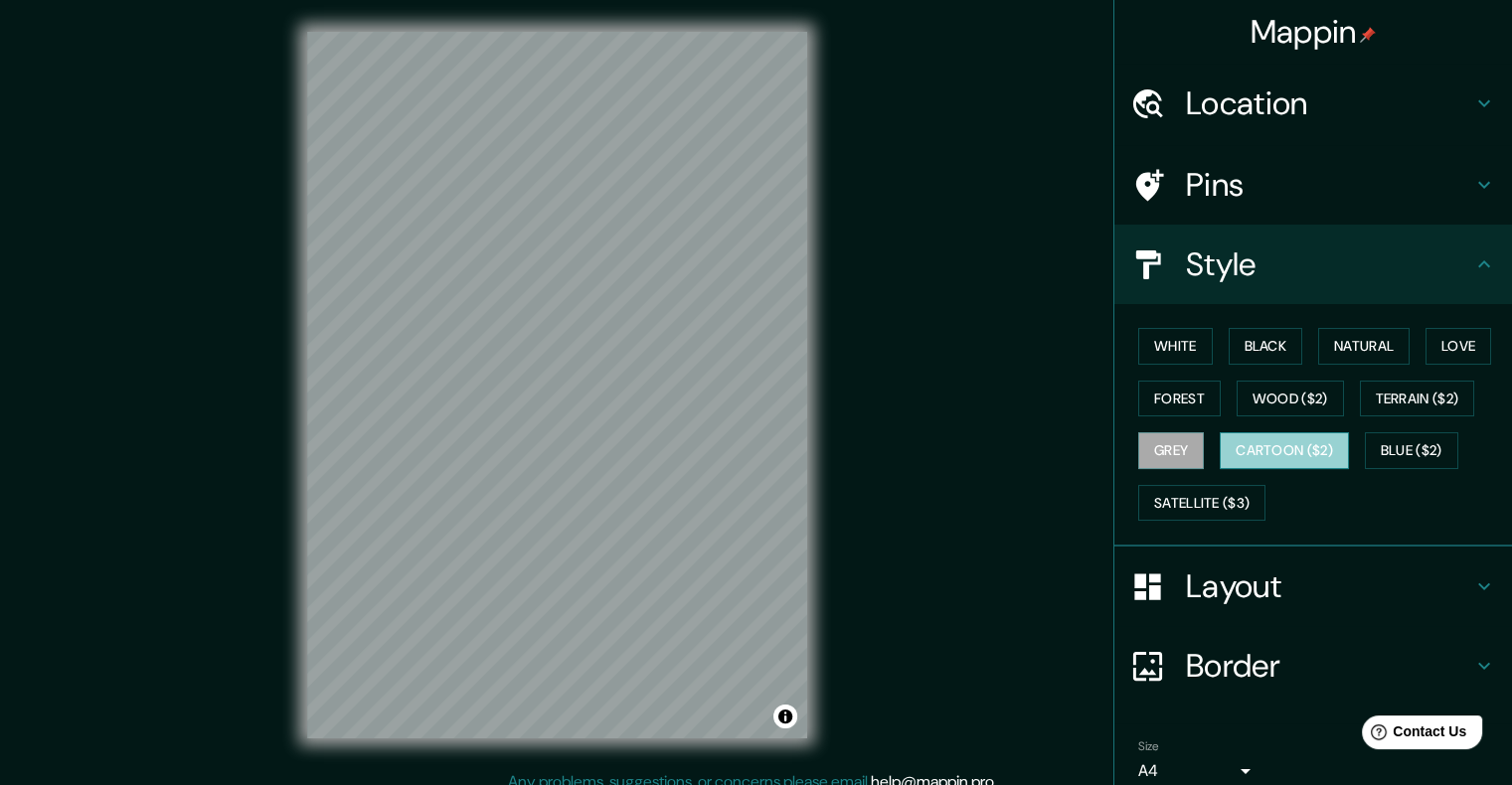 click on "Cartoon ($2)" at bounding box center [1284, 450] 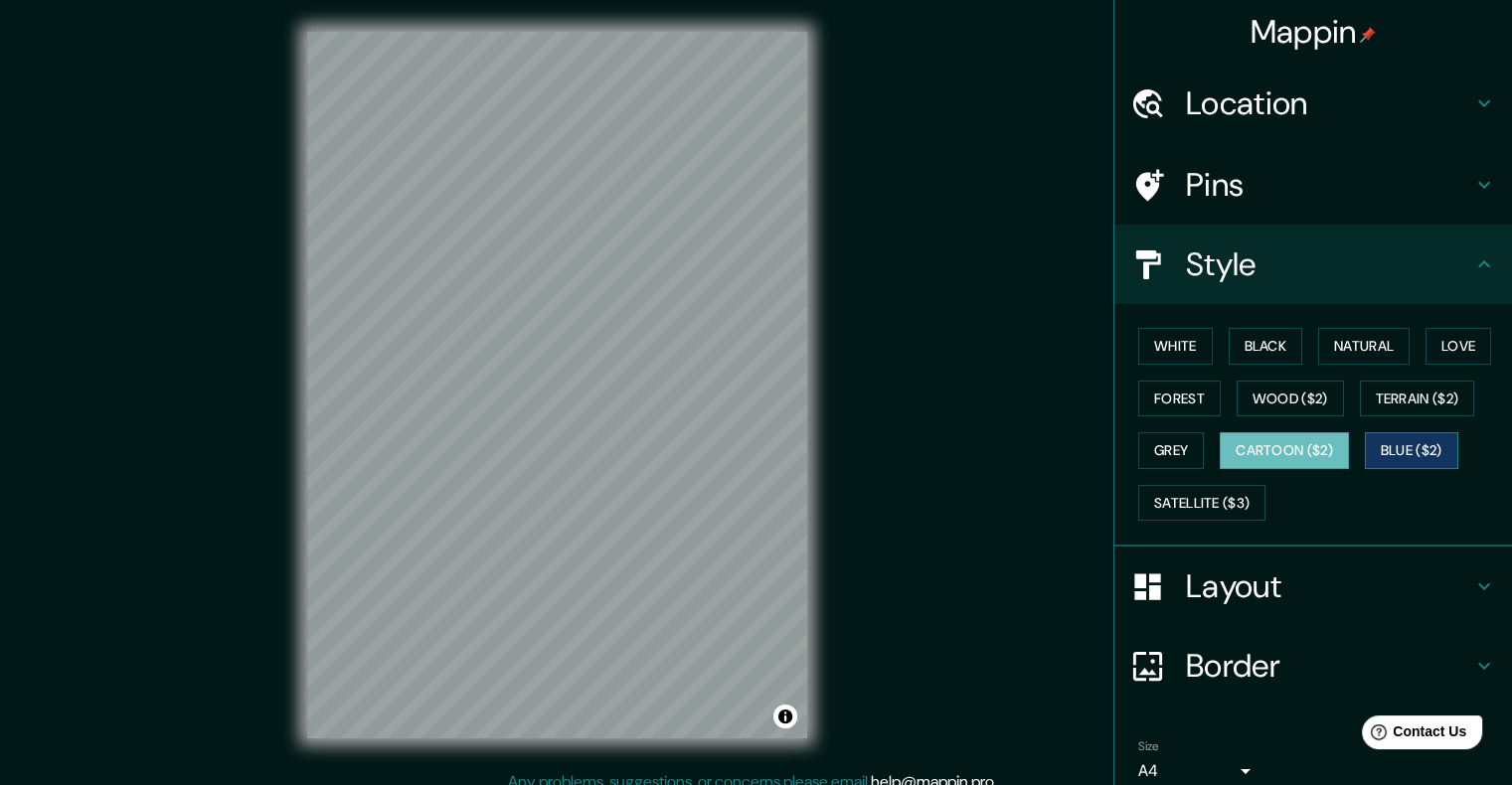 click on "Blue ($2)" at bounding box center [1412, 450] 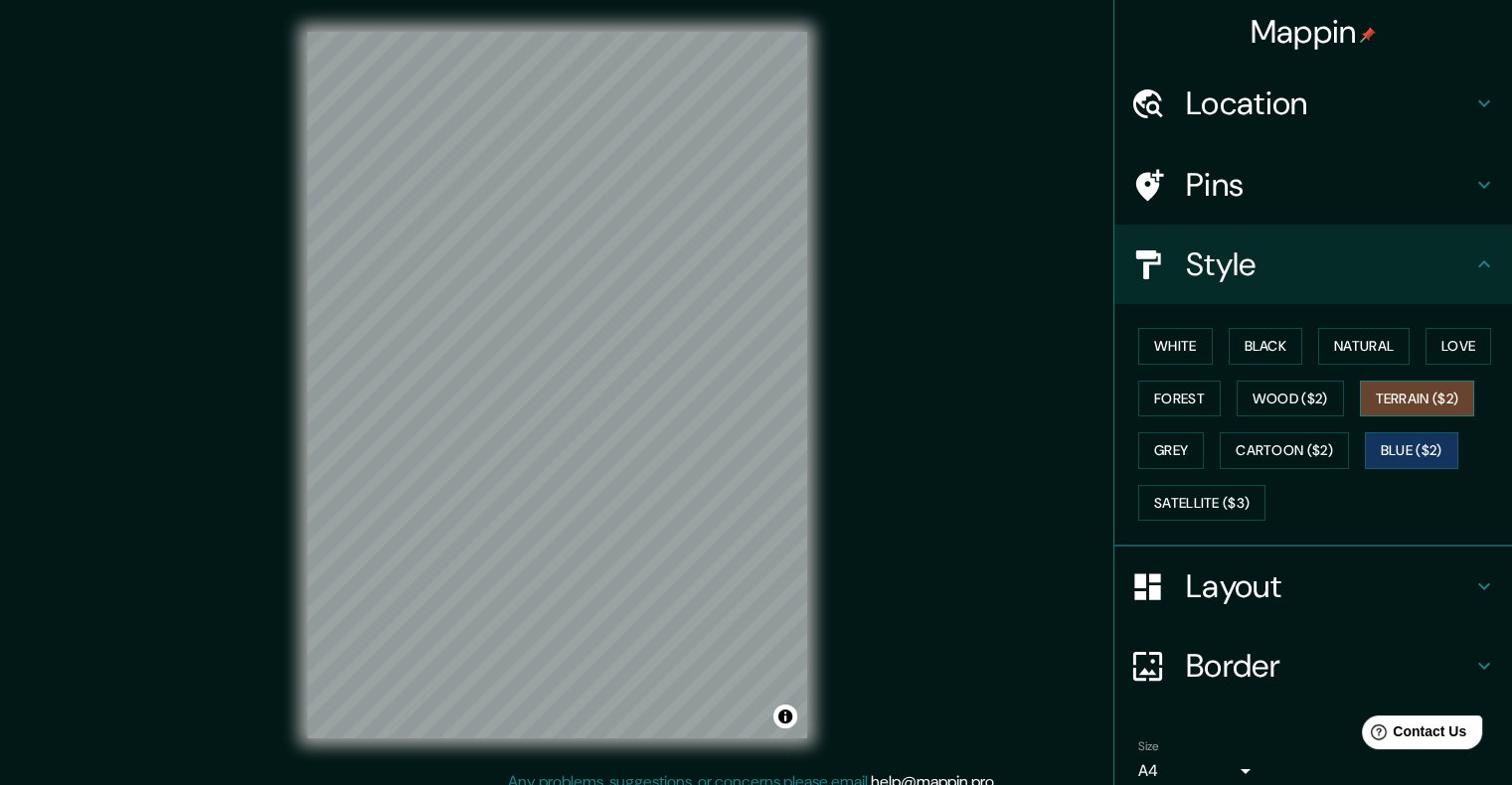 click on "Terrain ($2)" at bounding box center (1418, 398) 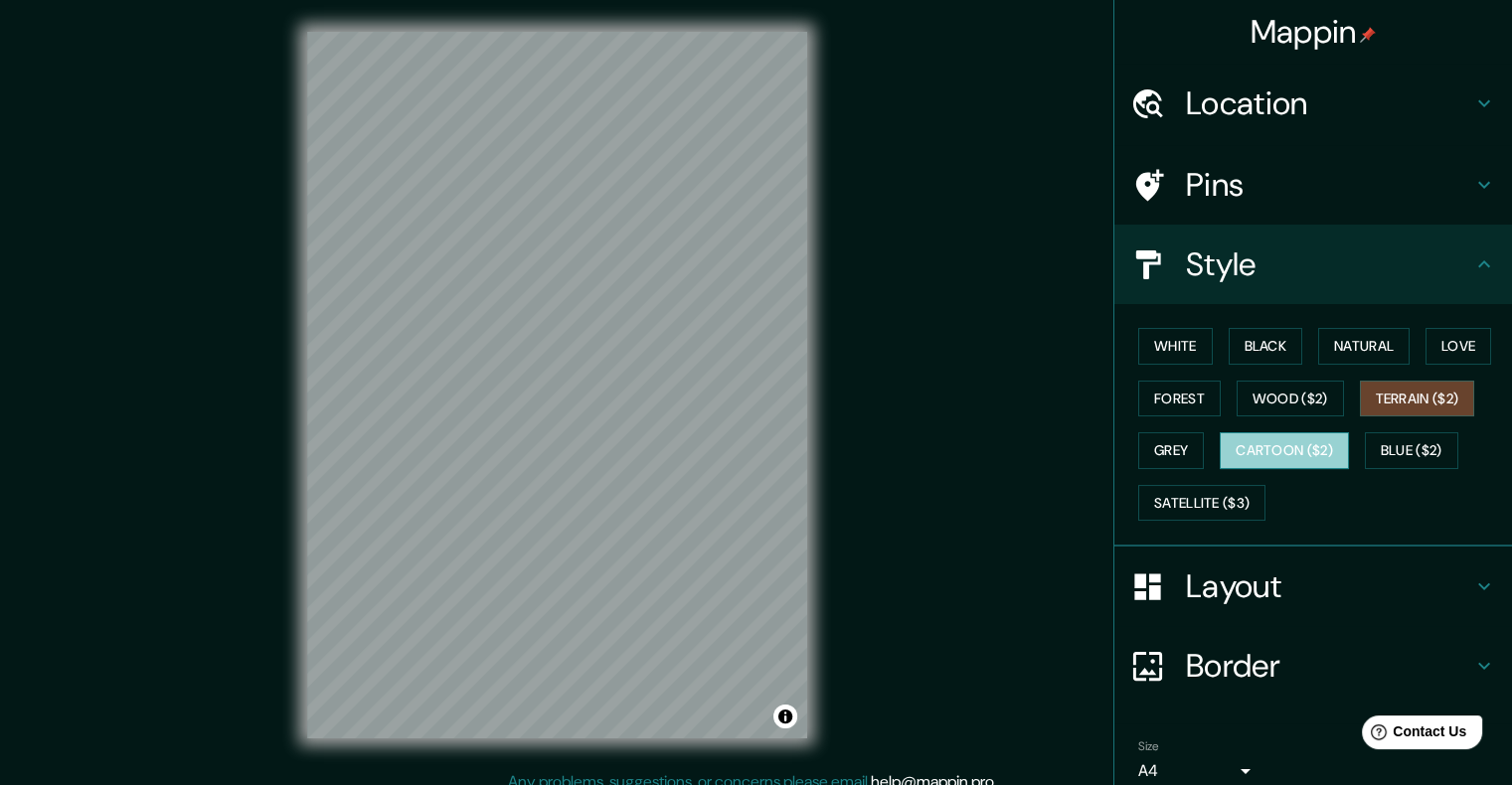 click on "Cartoon ($2)" at bounding box center [1284, 450] 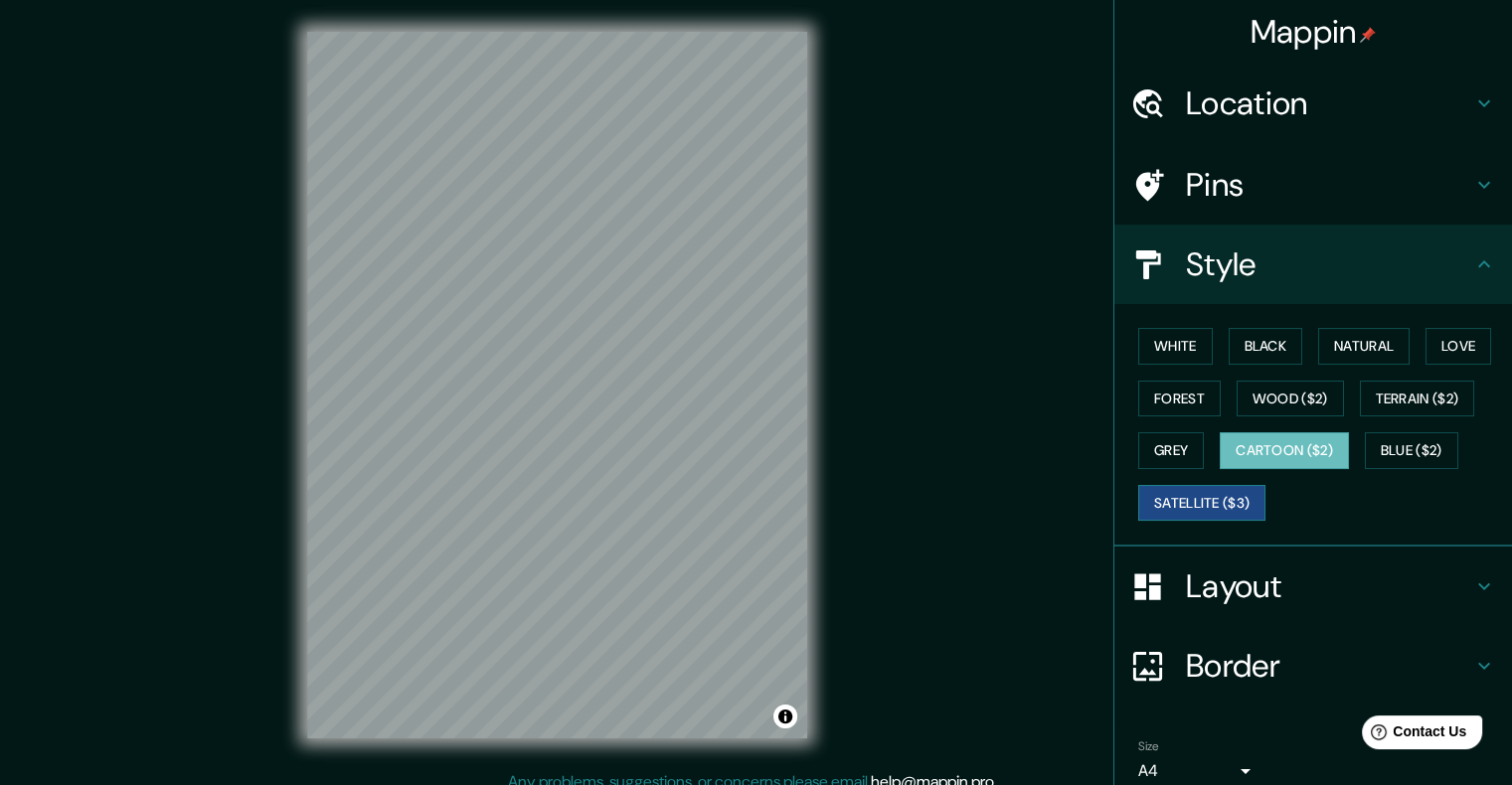 click on "Satellite ($3)" at bounding box center [1202, 503] 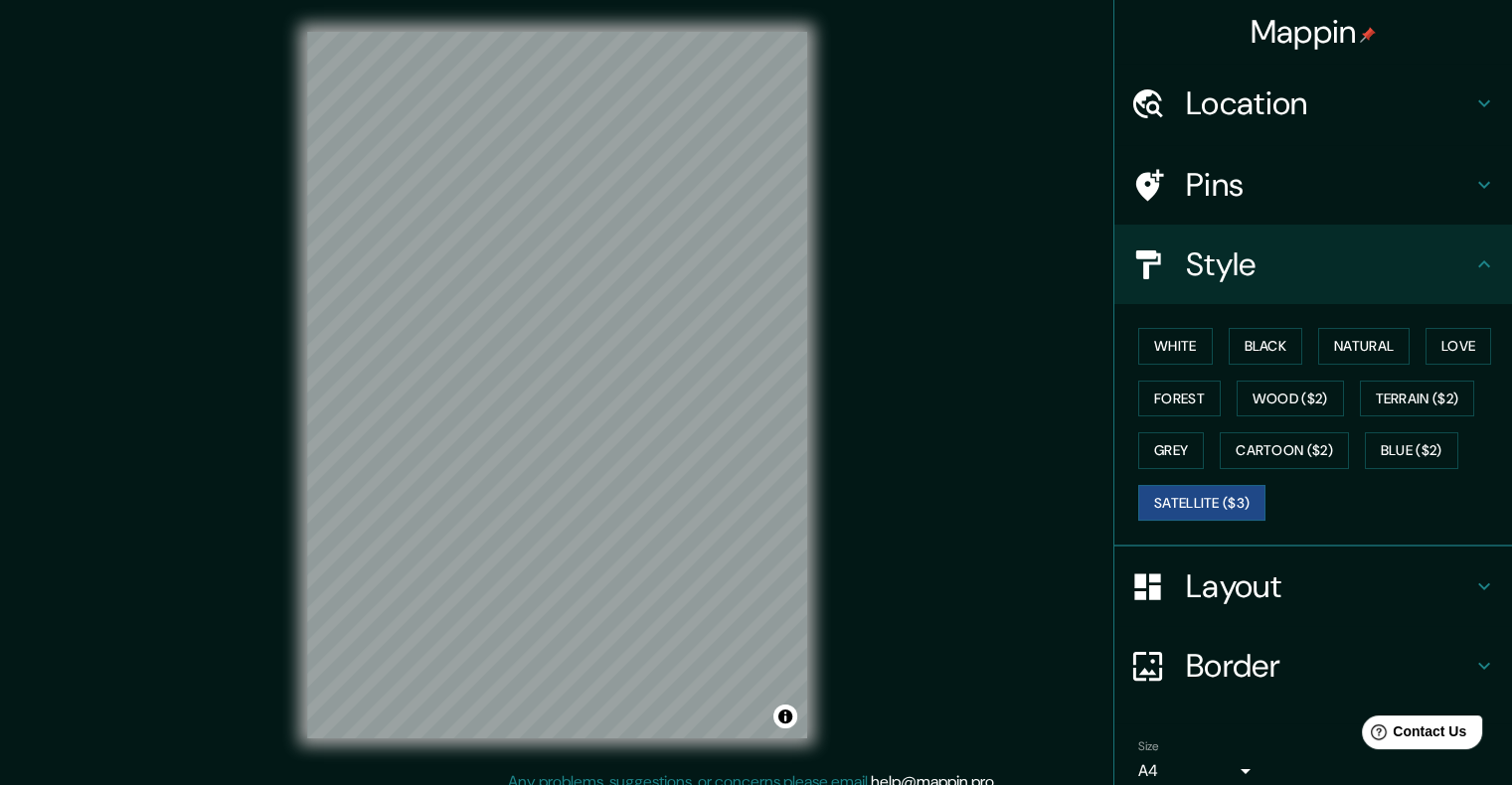 click on "Layout" at bounding box center [1329, 103] 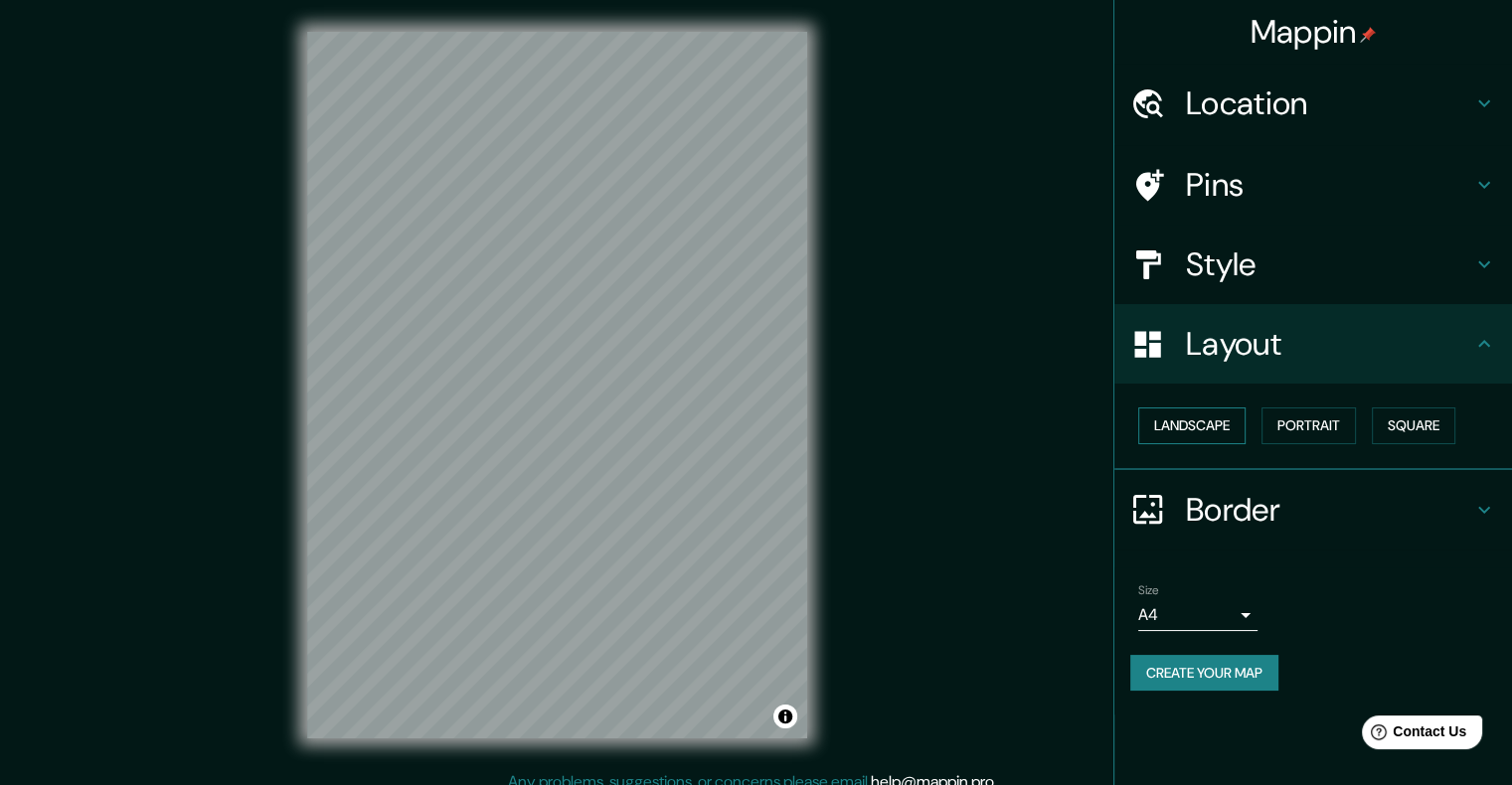 click on "Landscape" at bounding box center (1192, 425) 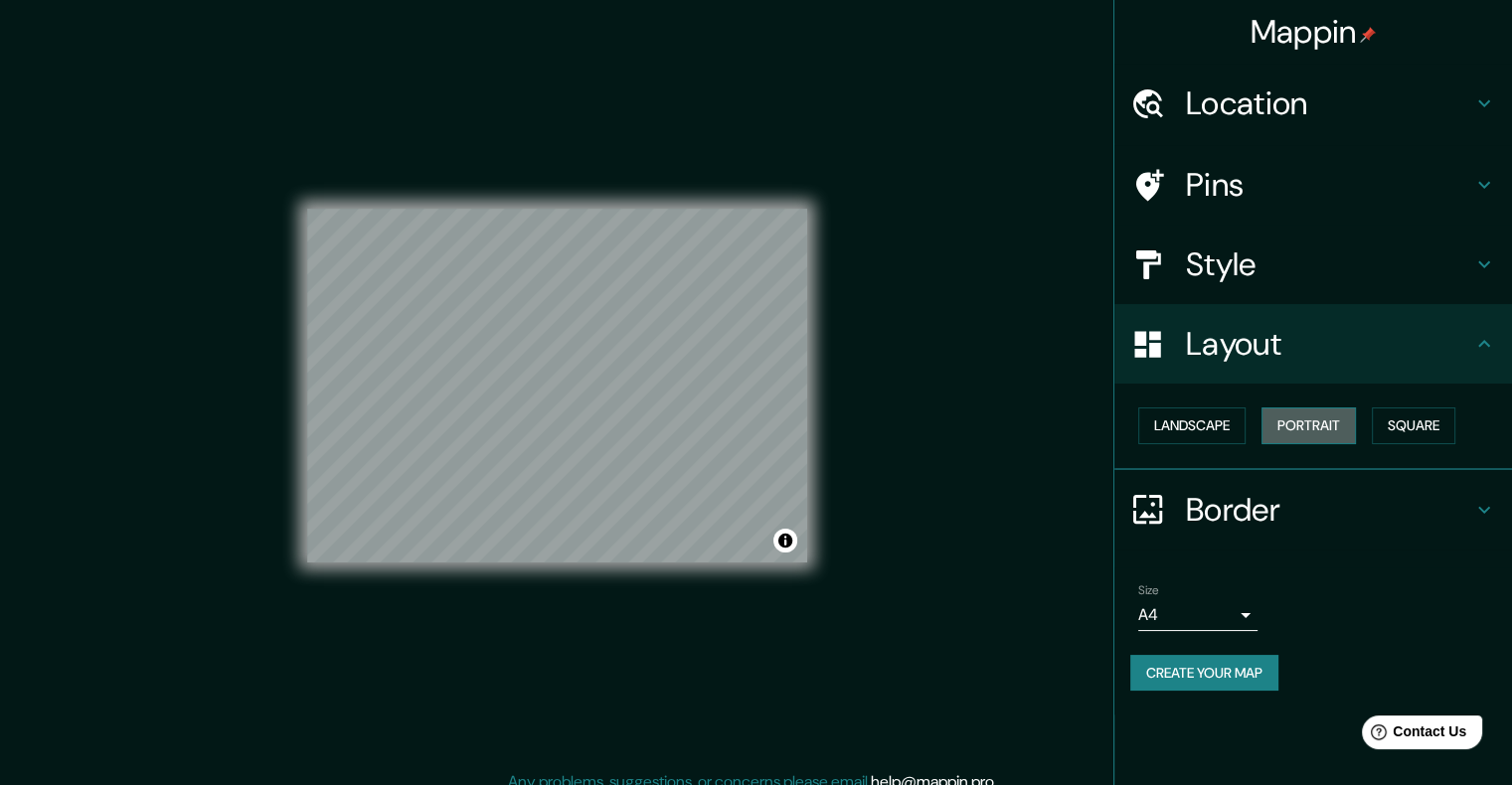click on "Portrait" at bounding box center (1308, 425) 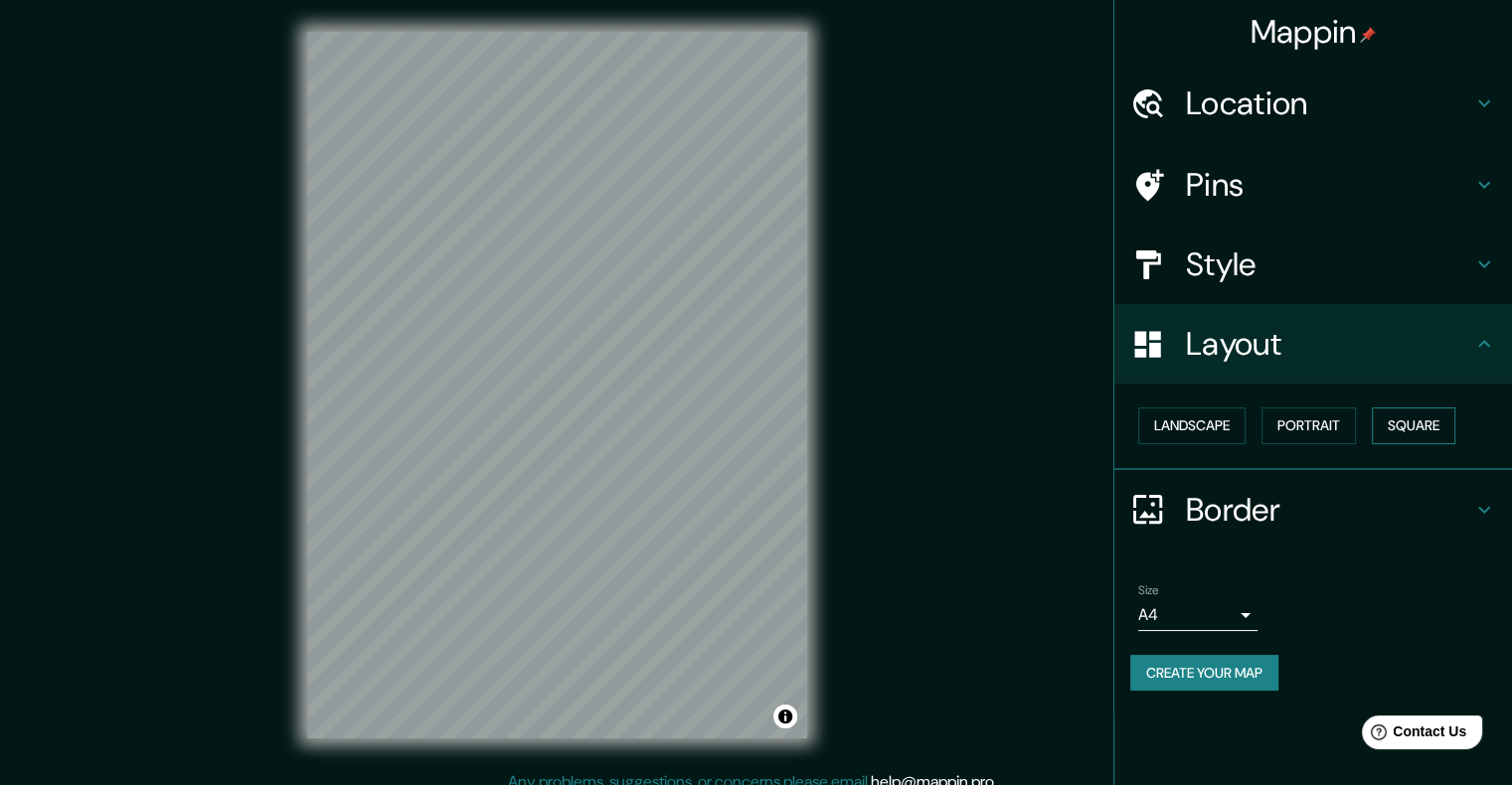 click on "Square" at bounding box center (1414, 425) 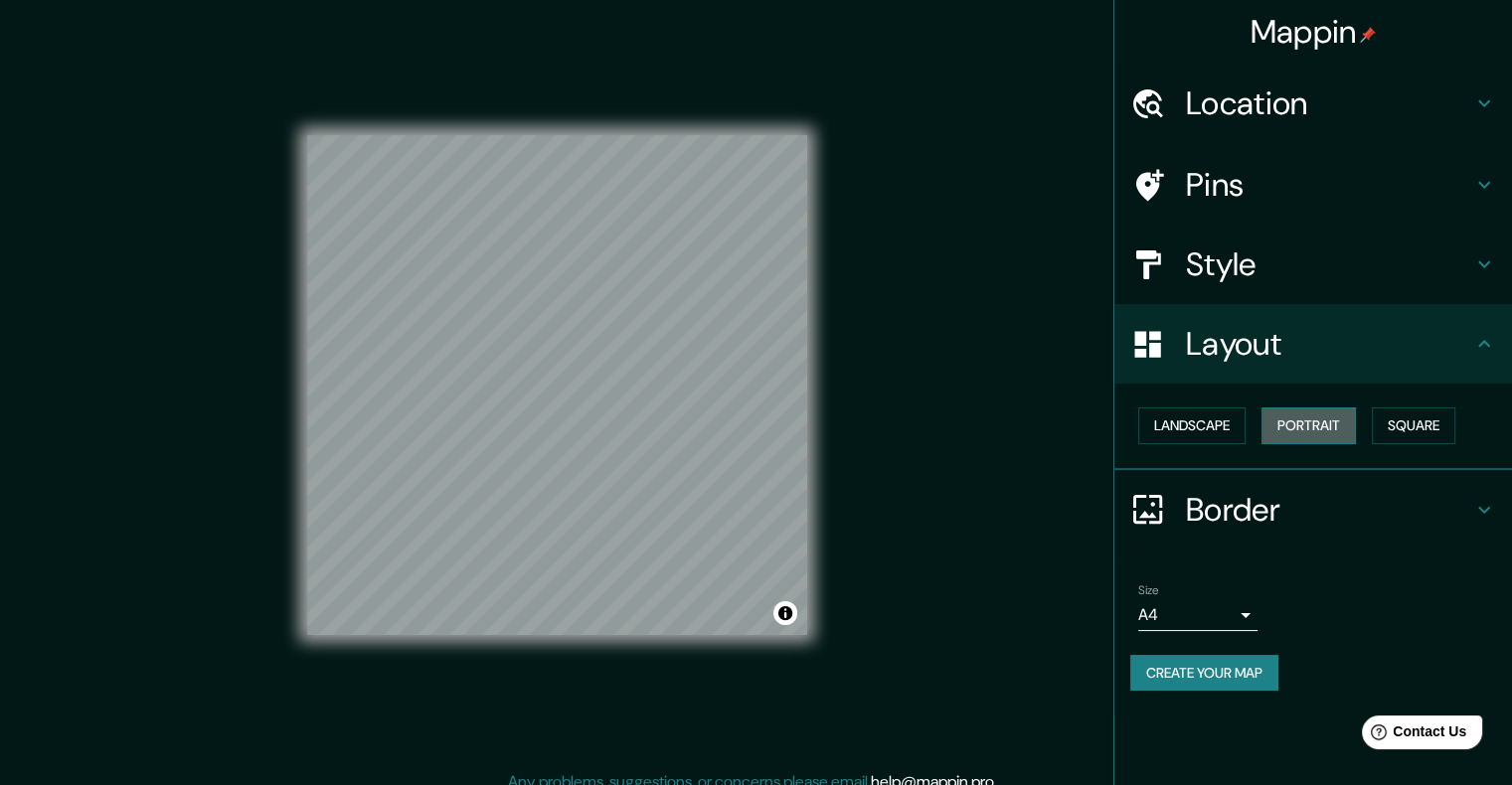 click on "Portrait" at bounding box center [1308, 425] 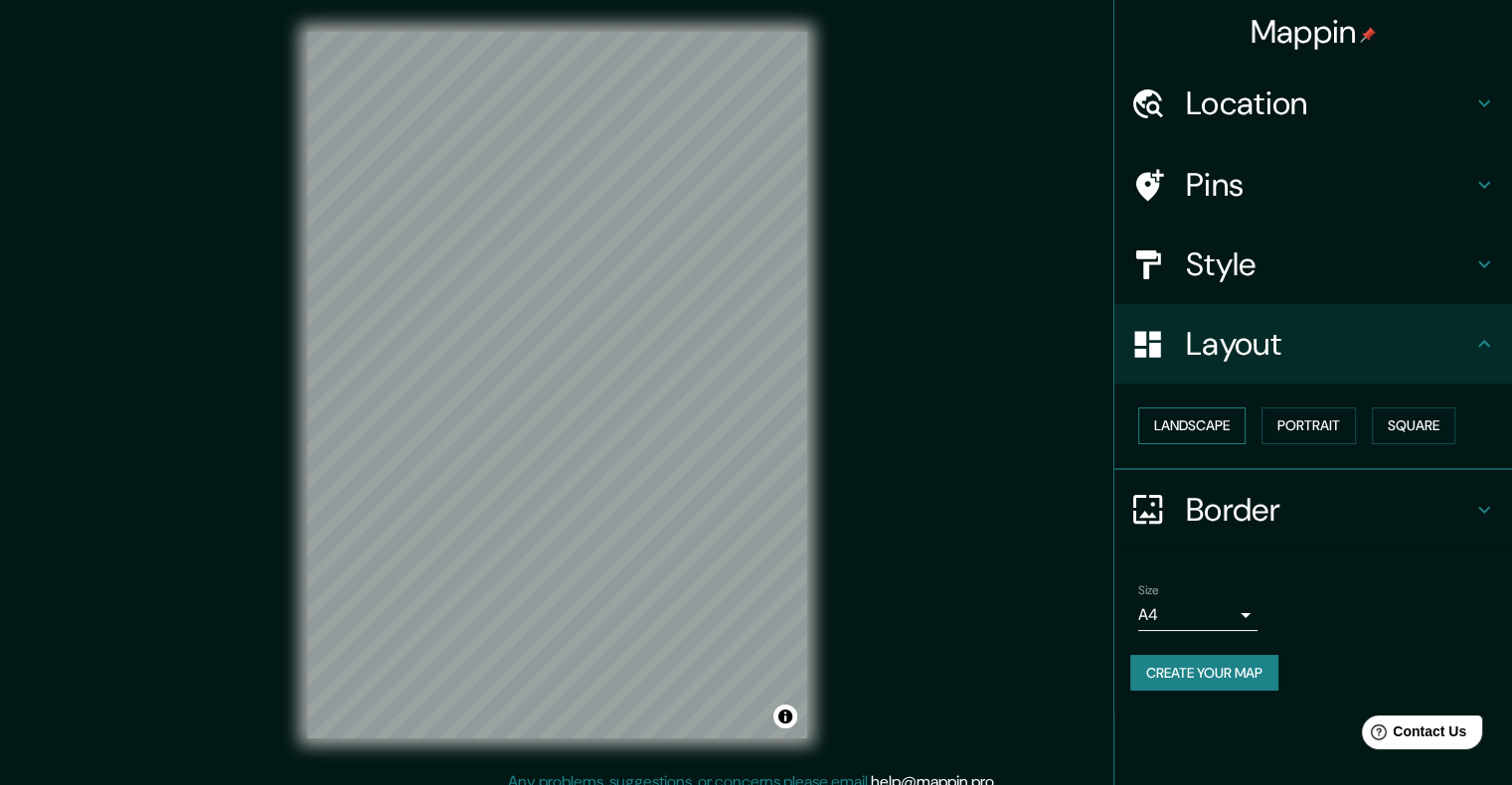 click on "Landscape" at bounding box center [1192, 425] 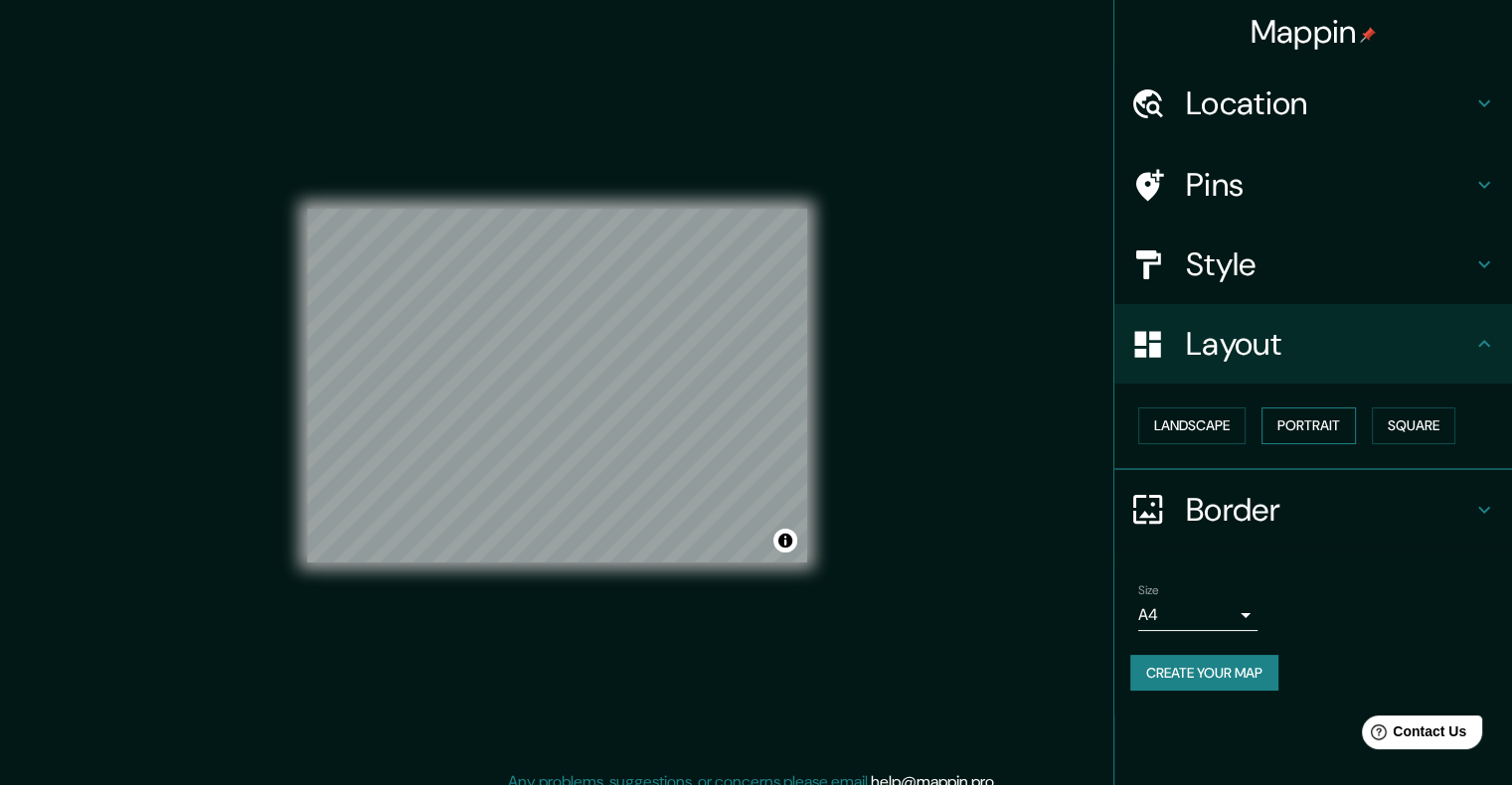 click on "Portrait" at bounding box center [1308, 425] 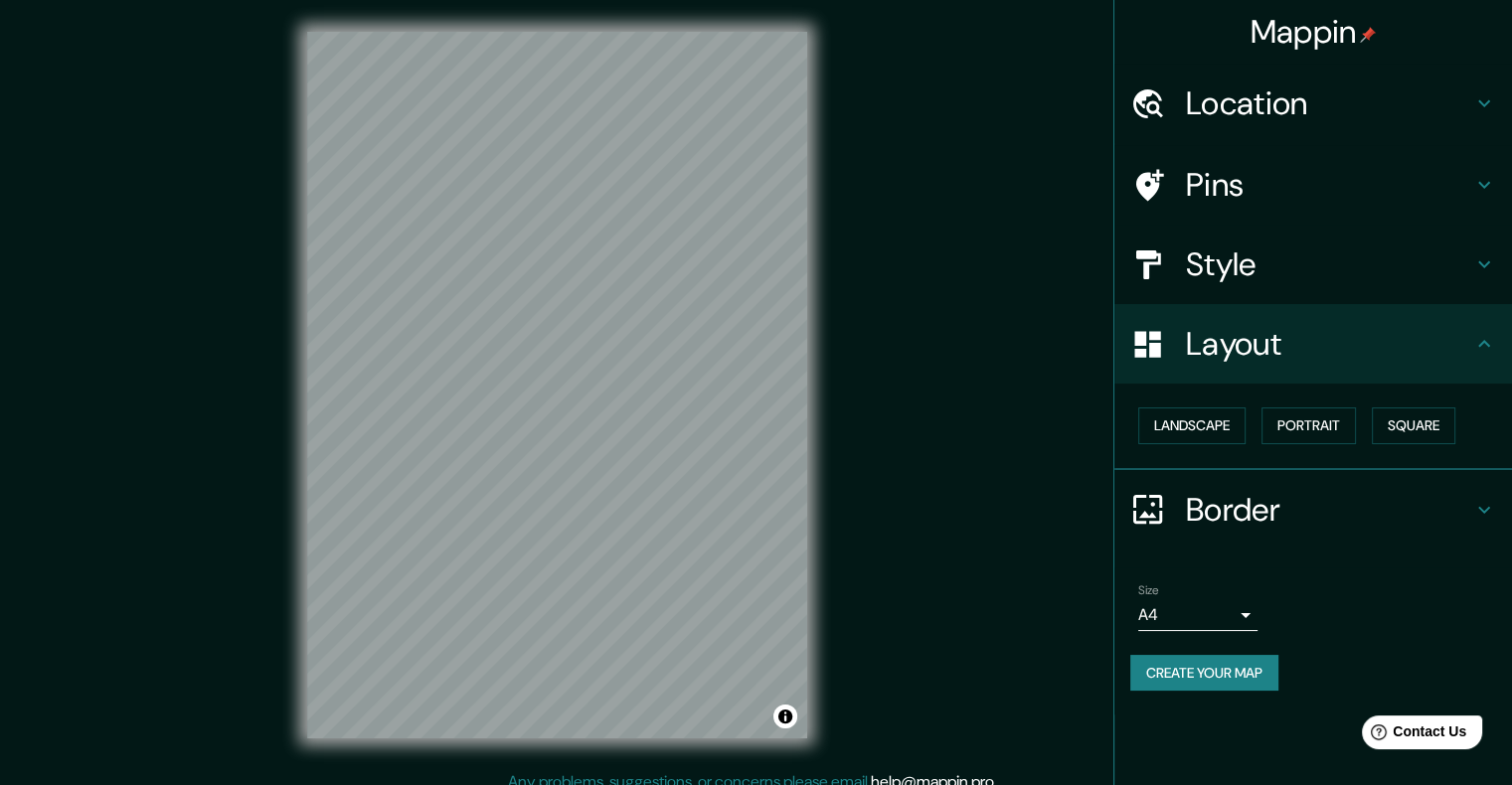 click on "Border" at bounding box center [1329, 103] 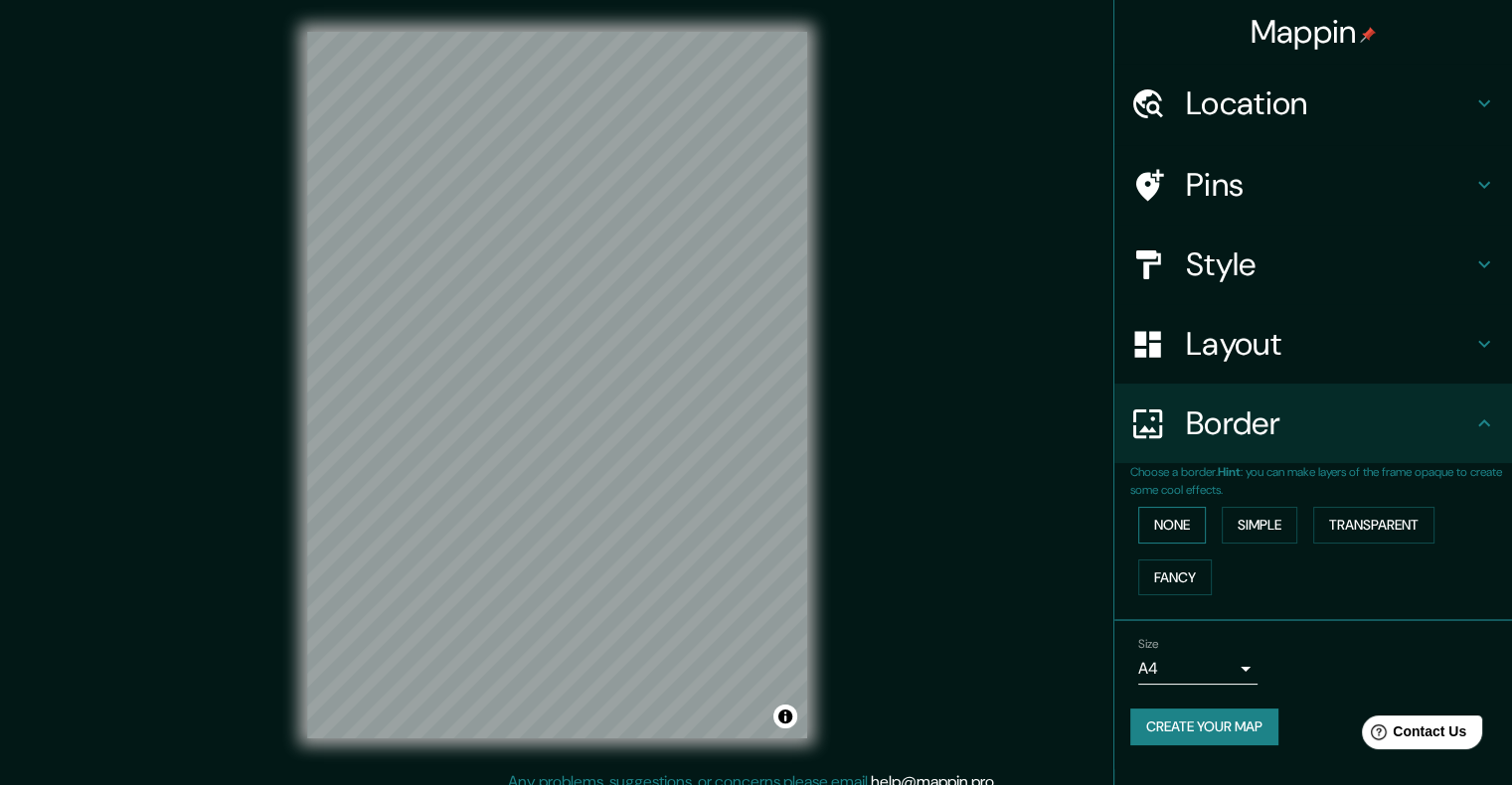 click on "None" at bounding box center [1172, 525] 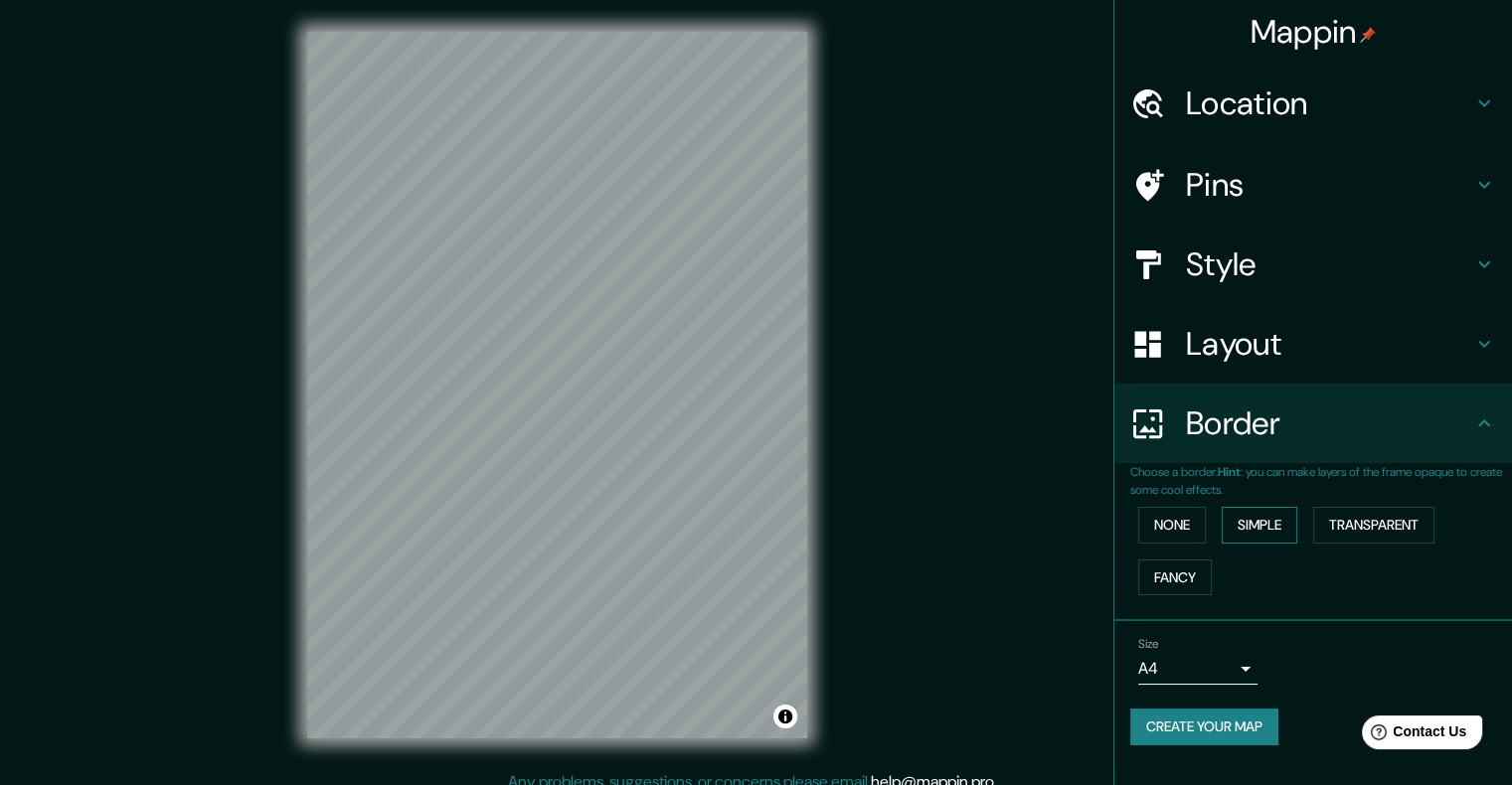 click on "Simple" at bounding box center (1260, 525) 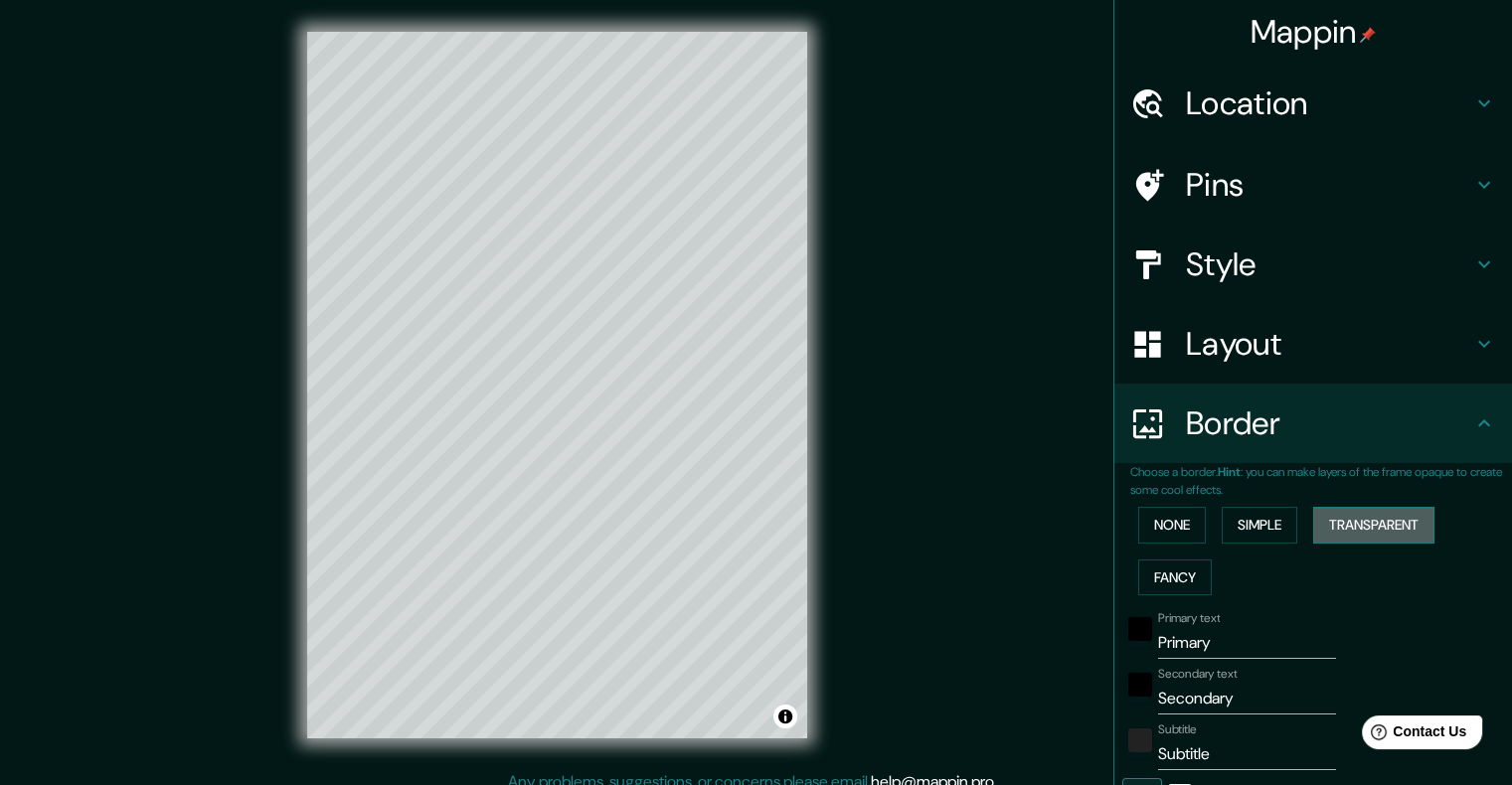 click on "Transparent" at bounding box center (1374, 525) 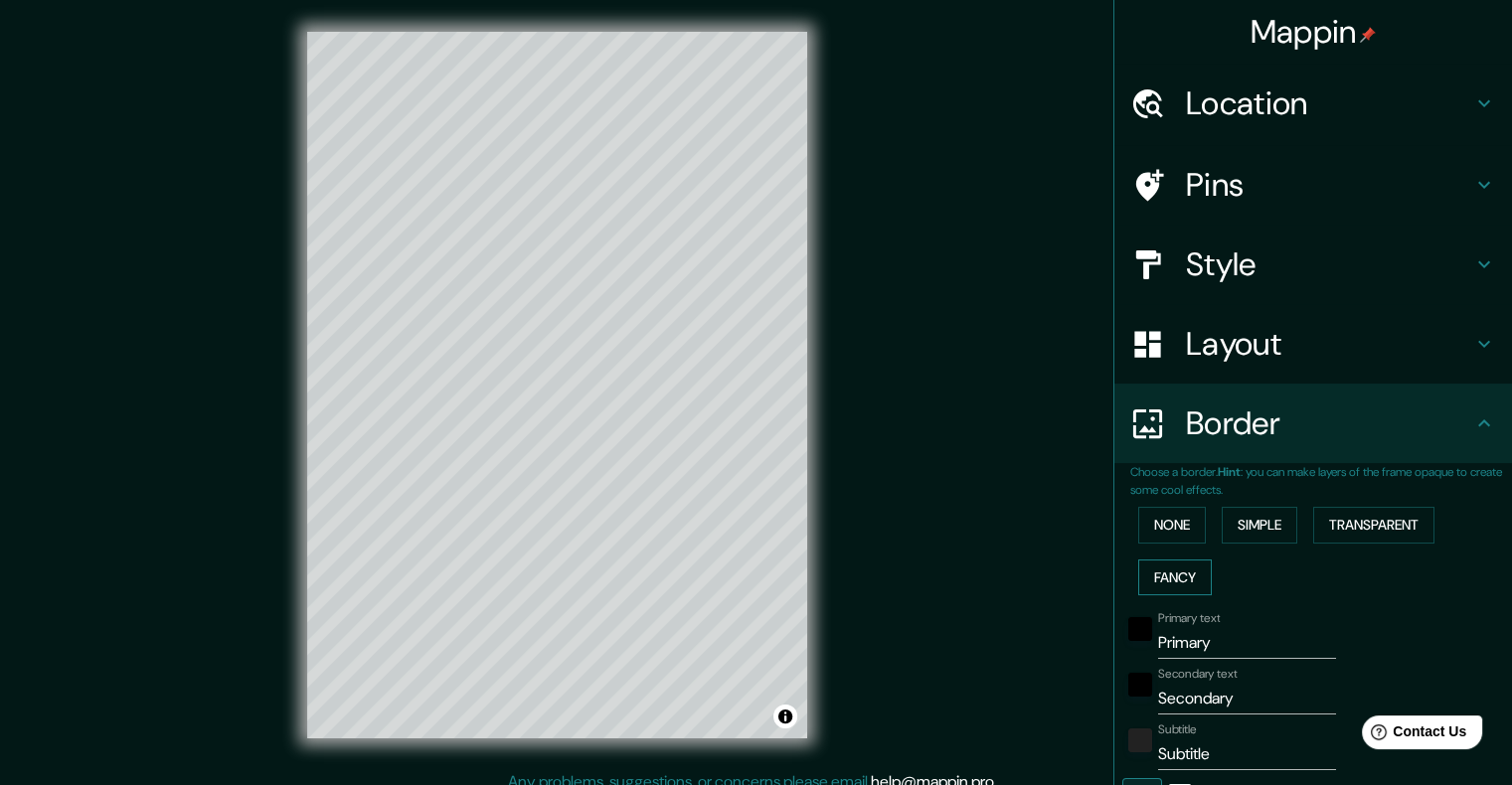 click on "Fancy" at bounding box center (1175, 577) 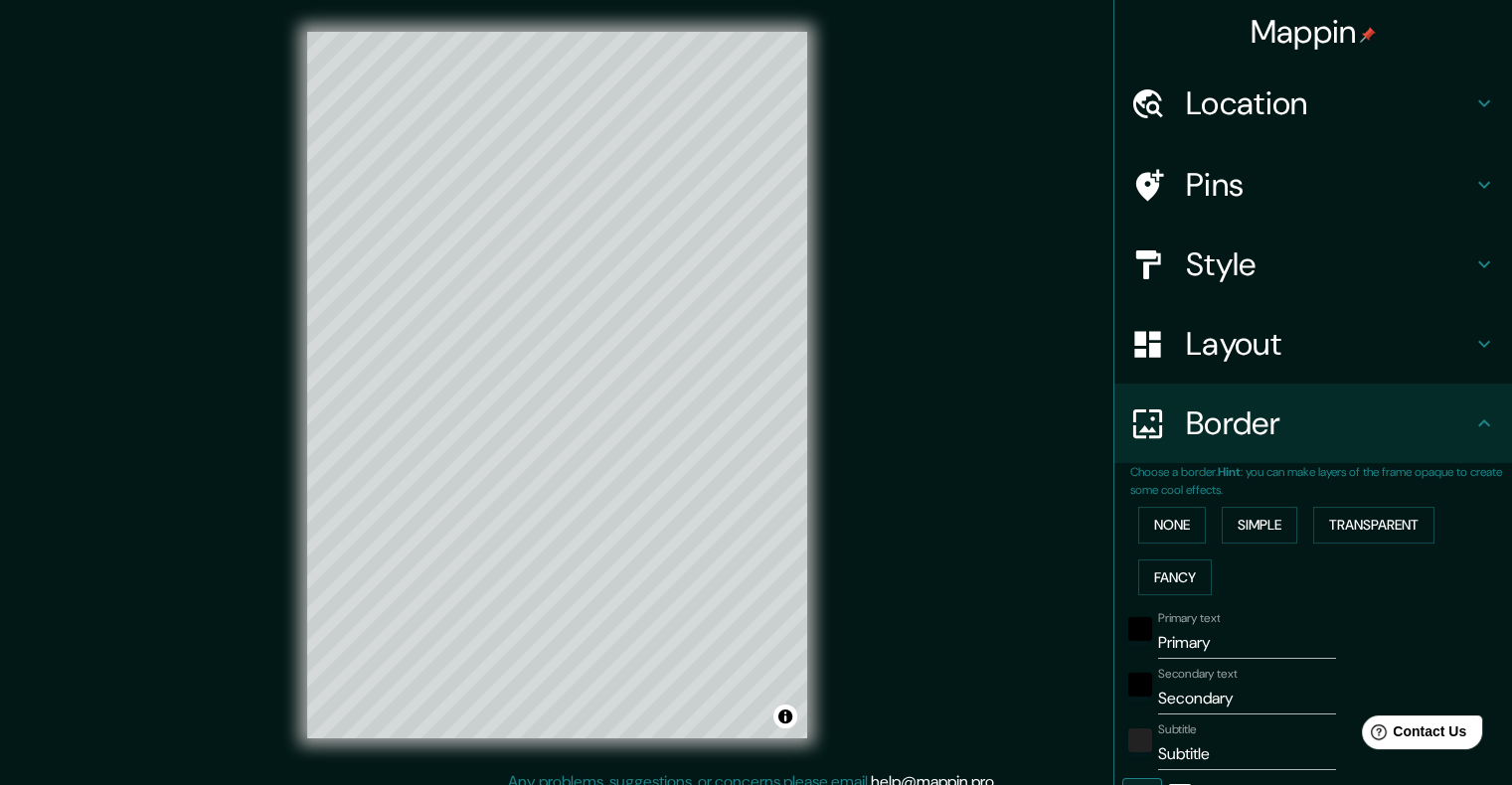 click on "None Simple Transparent Fancy" at bounding box center [1321, 550] 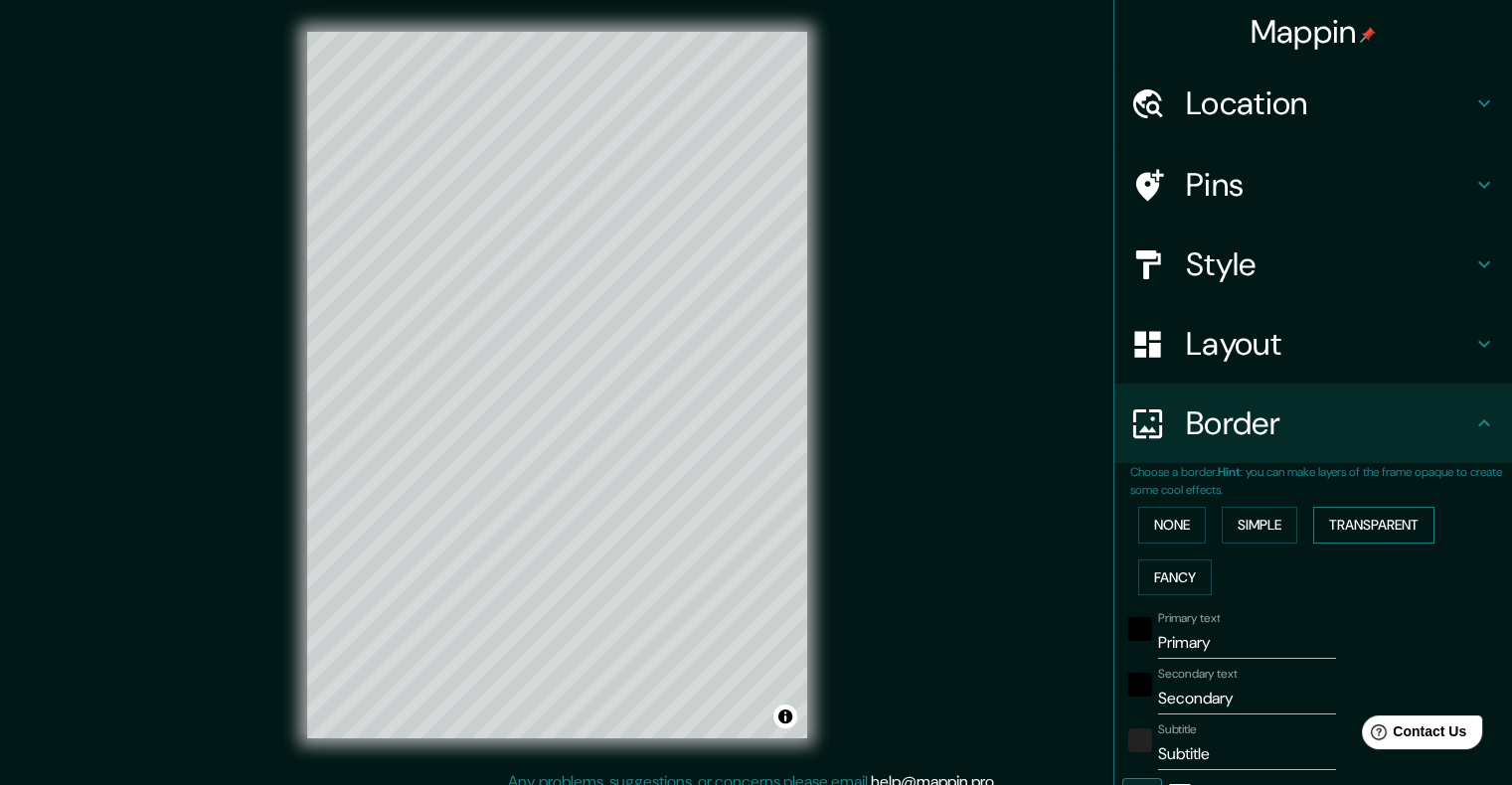 click on "Transparent" at bounding box center (1374, 525) 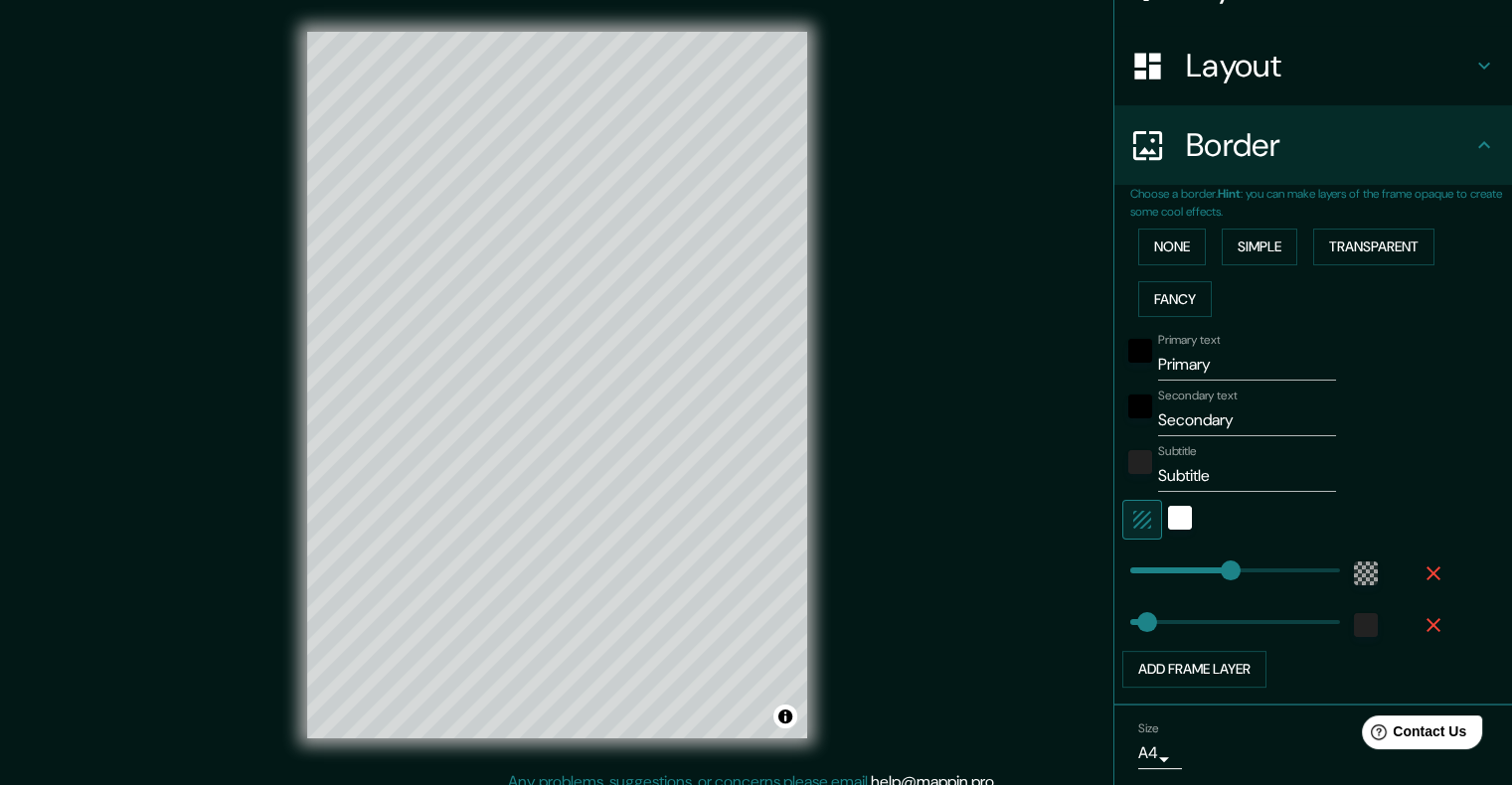 scroll, scrollTop: 342, scrollLeft: 0, axis: vertical 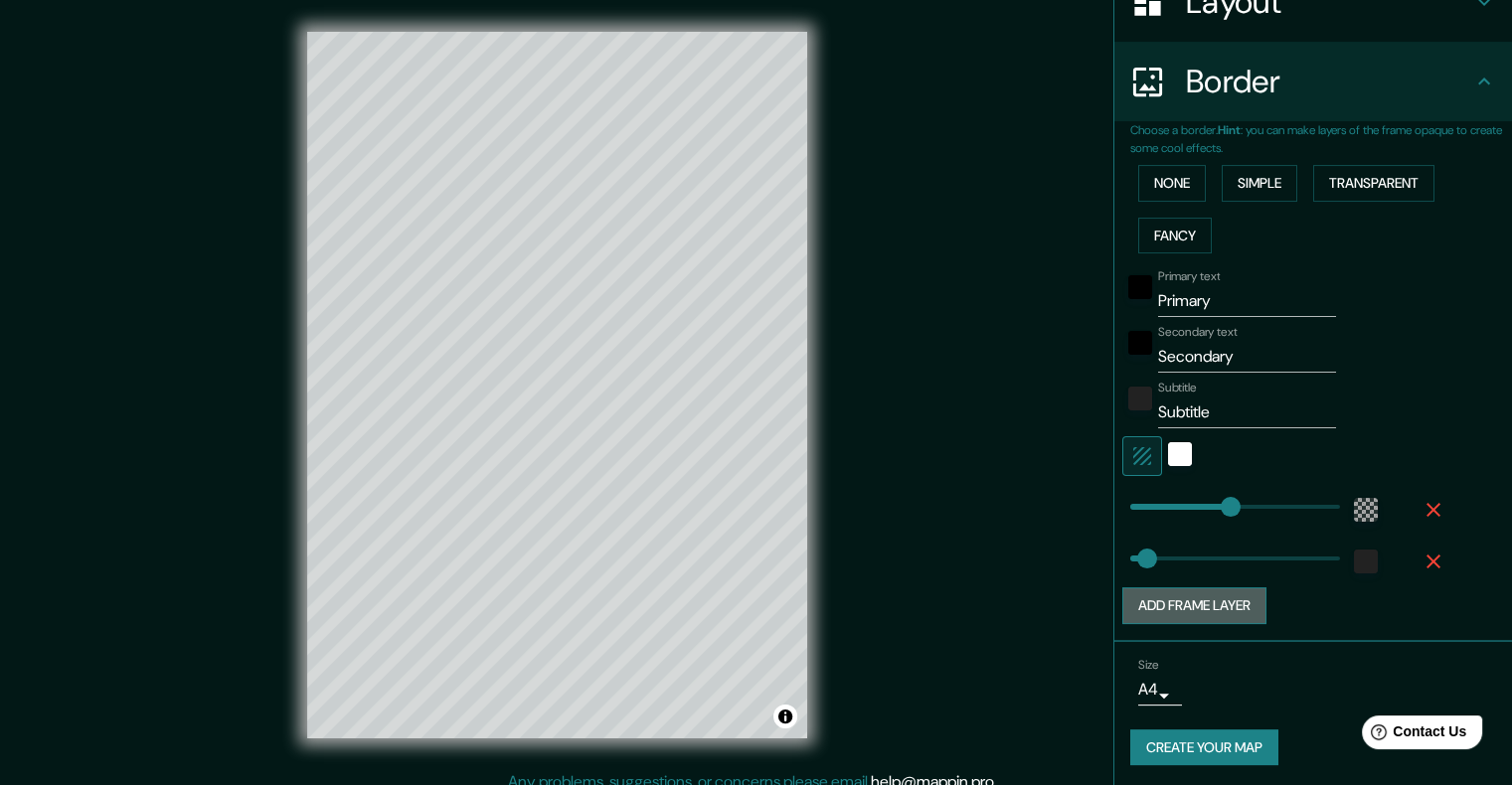 click on "Add frame layer" at bounding box center (1194, 605) 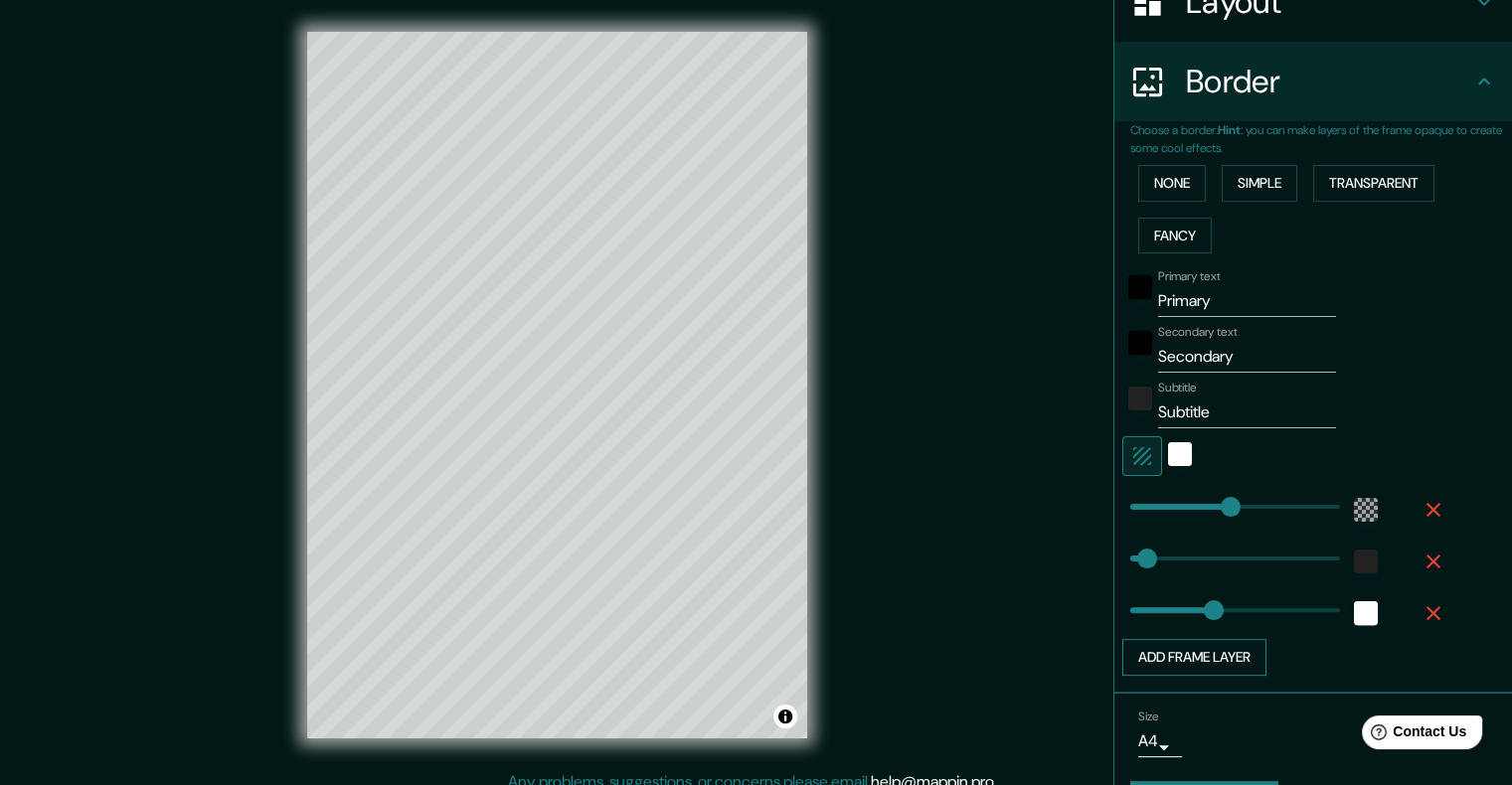 scroll, scrollTop: 393, scrollLeft: 0, axis: vertical 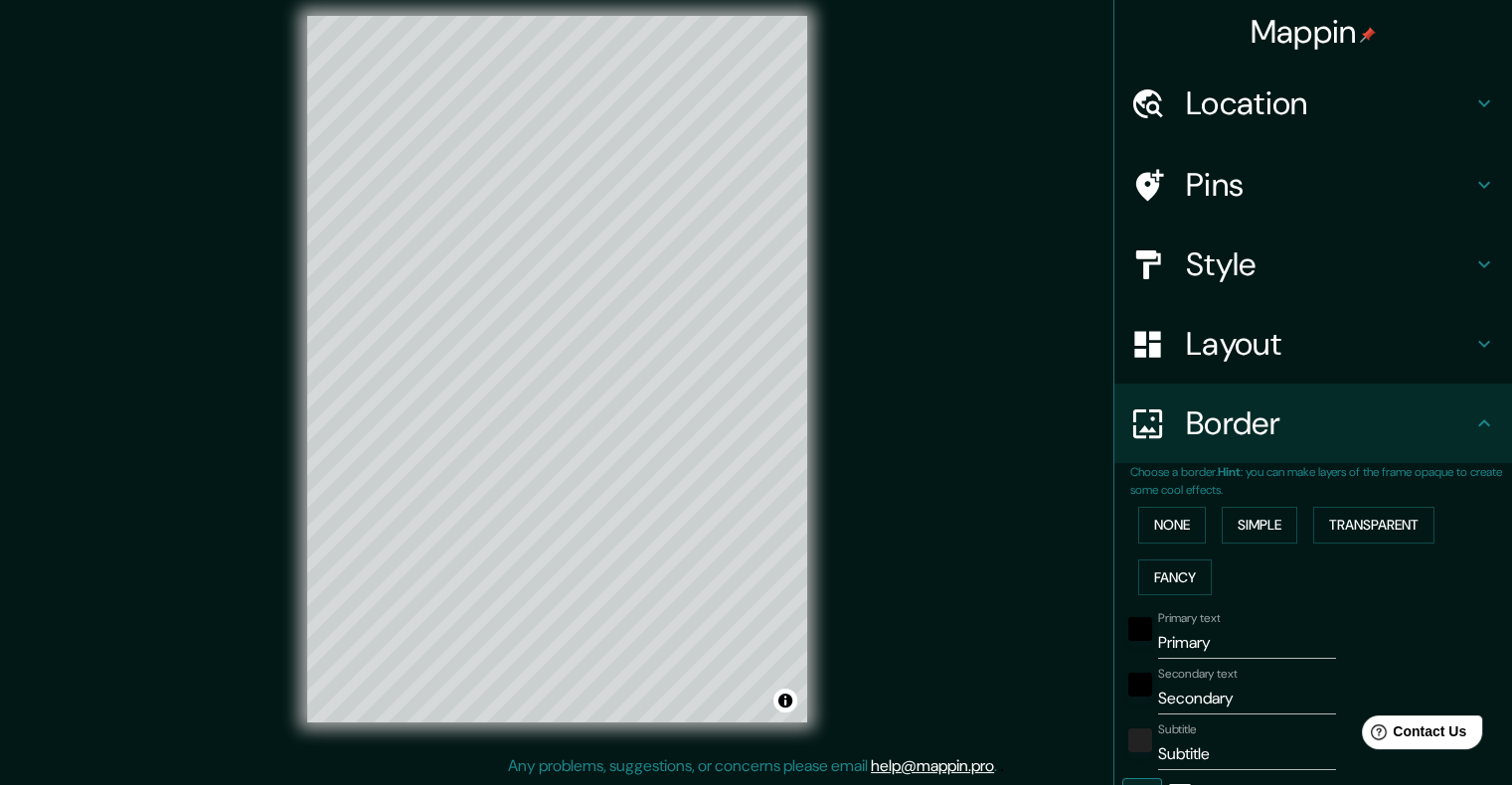 click on "Location" at bounding box center (1329, 103) 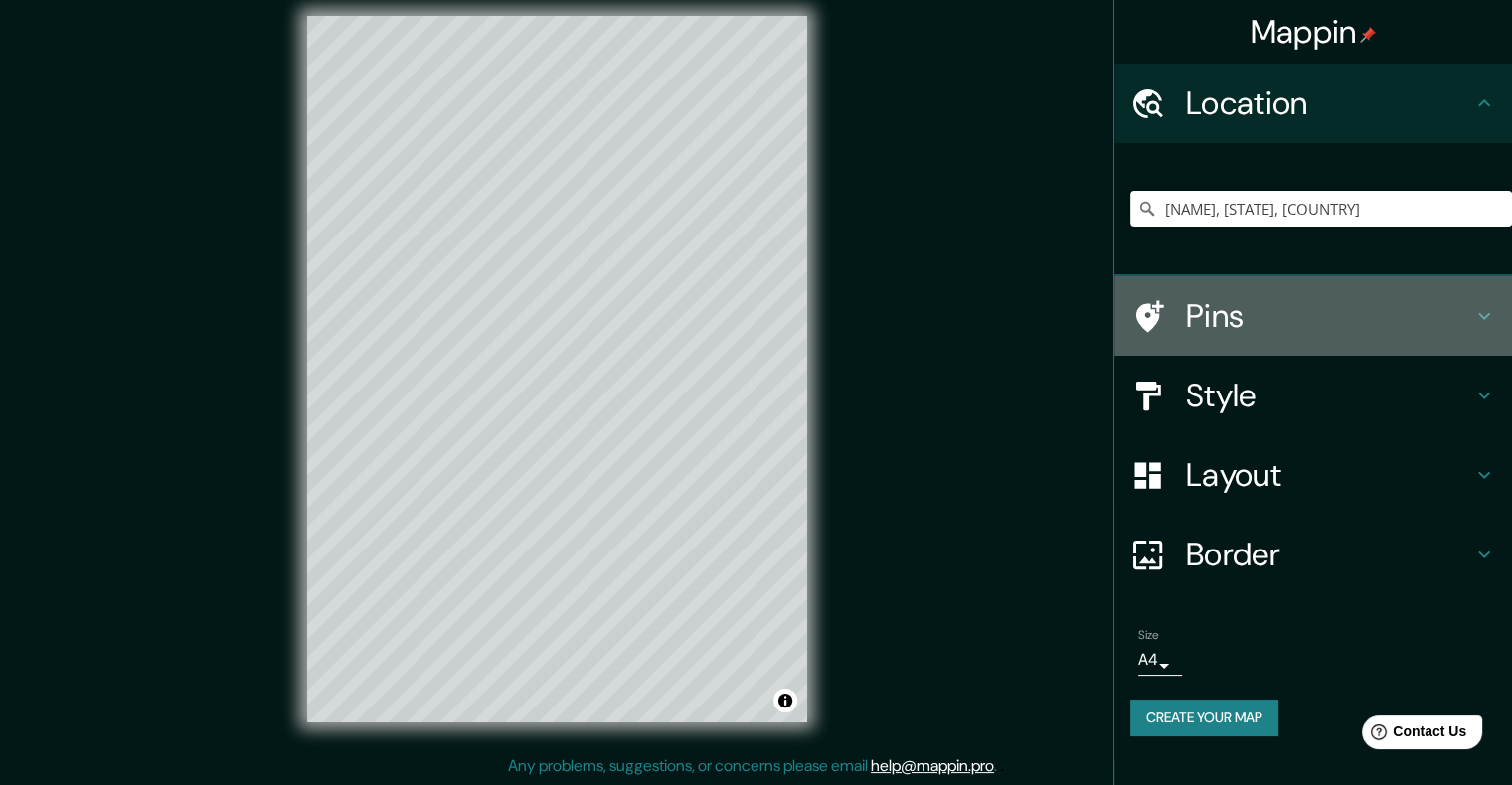 click on "Pins" at bounding box center (1329, 103) 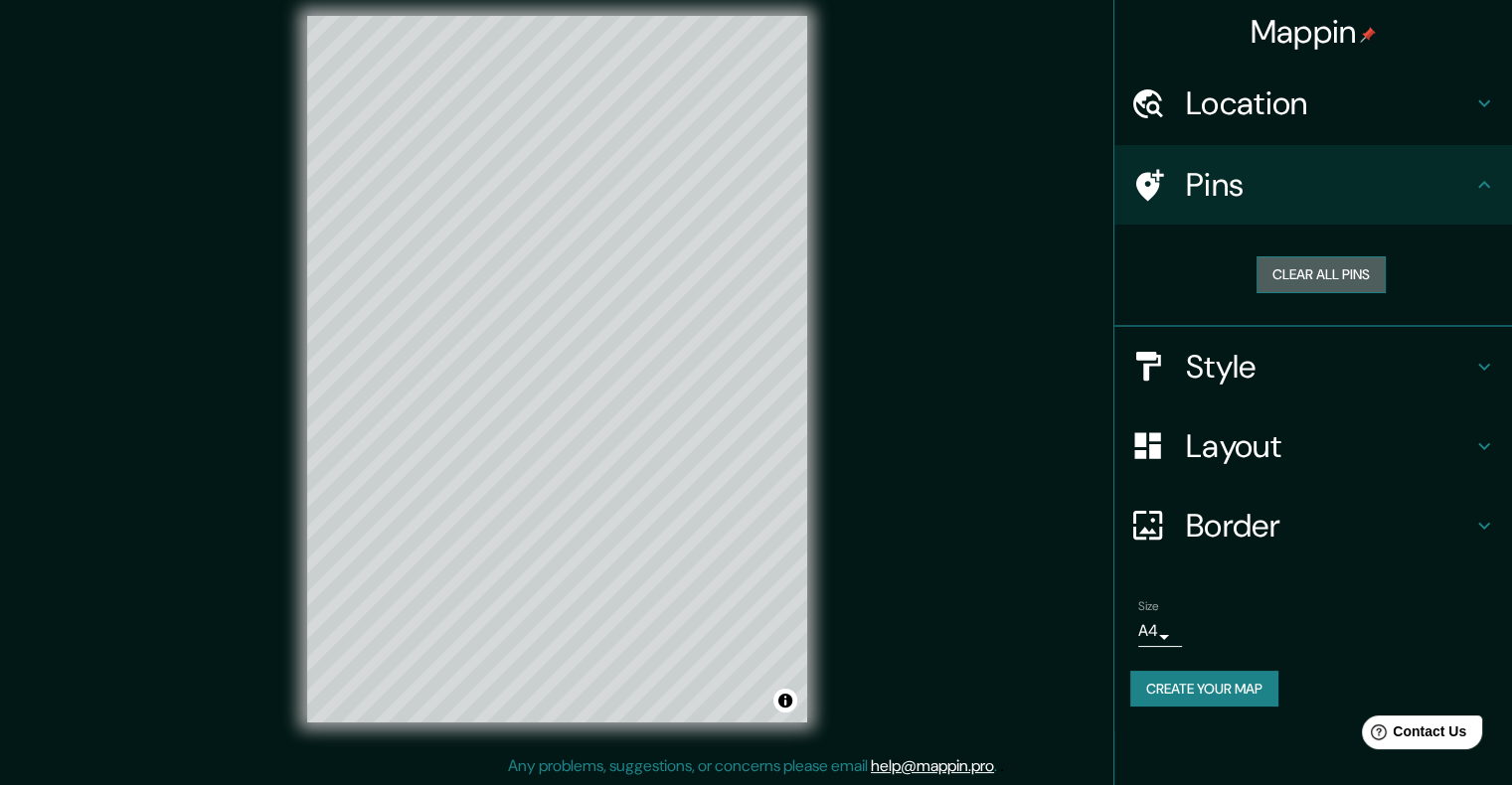 click on "Clear all pins" at bounding box center (1321, 274) 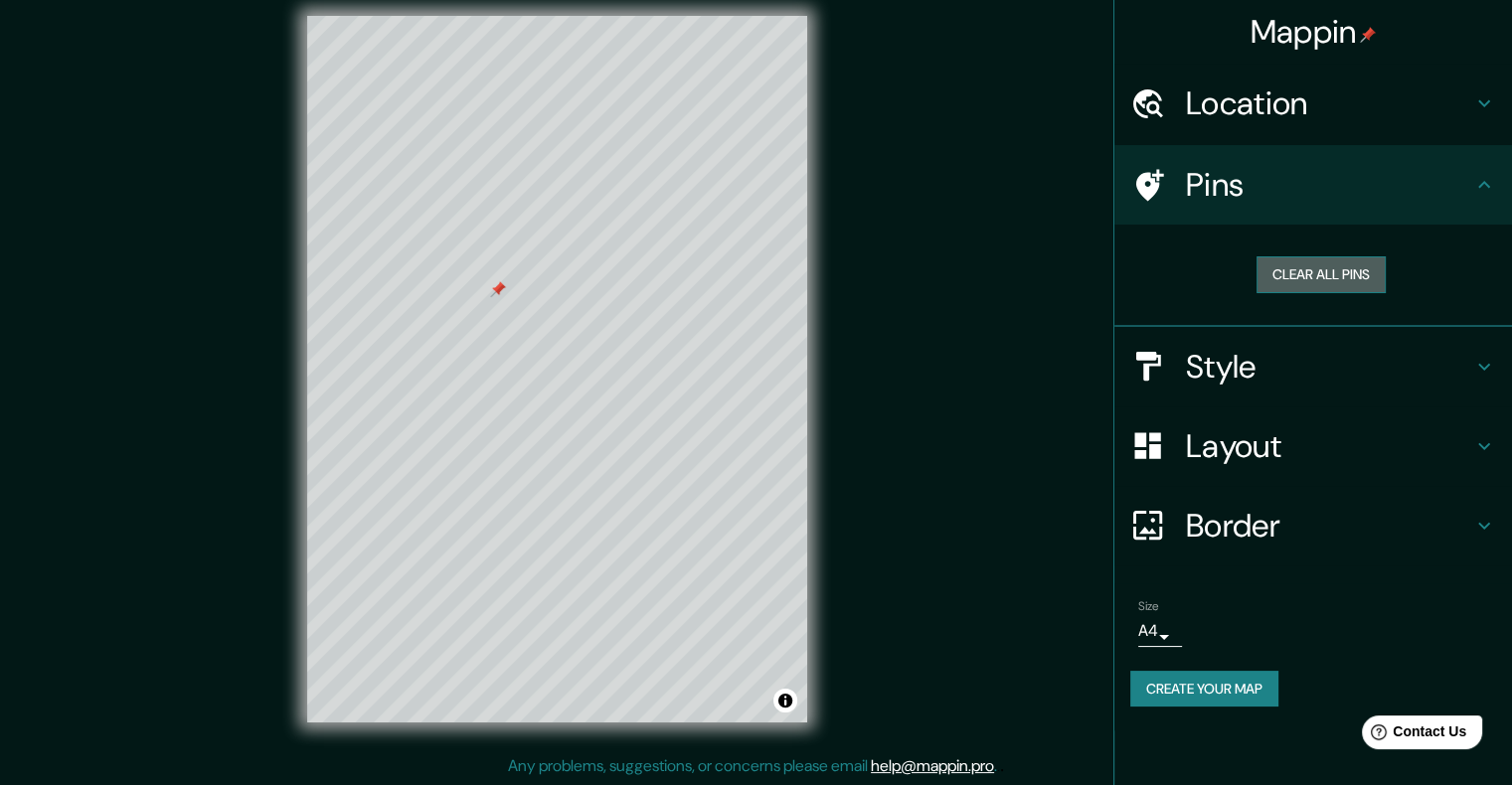 click on "Clear all pins" at bounding box center (1321, 274) 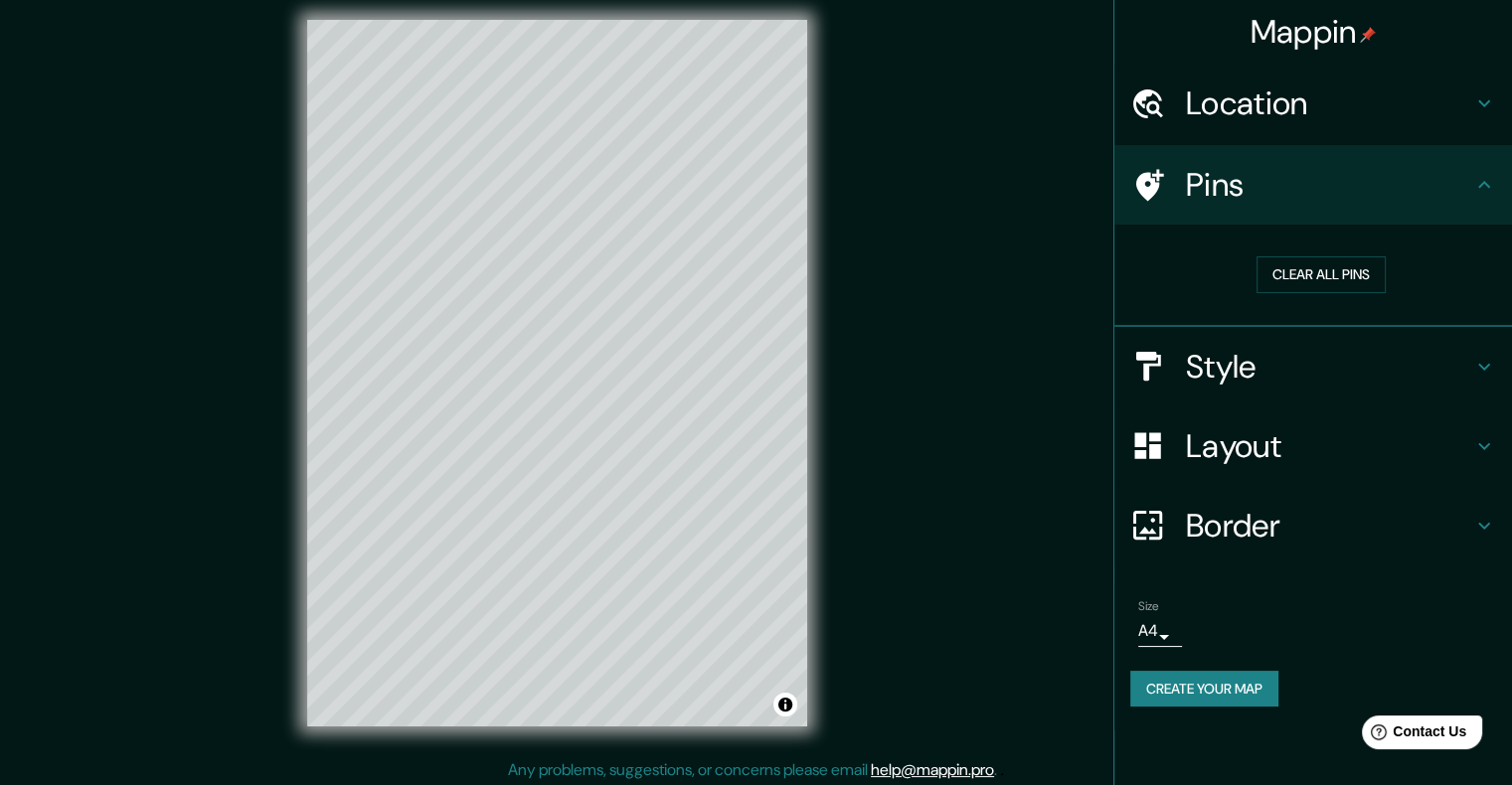 scroll, scrollTop: 16, scrollLeft: 0, axis: vertical 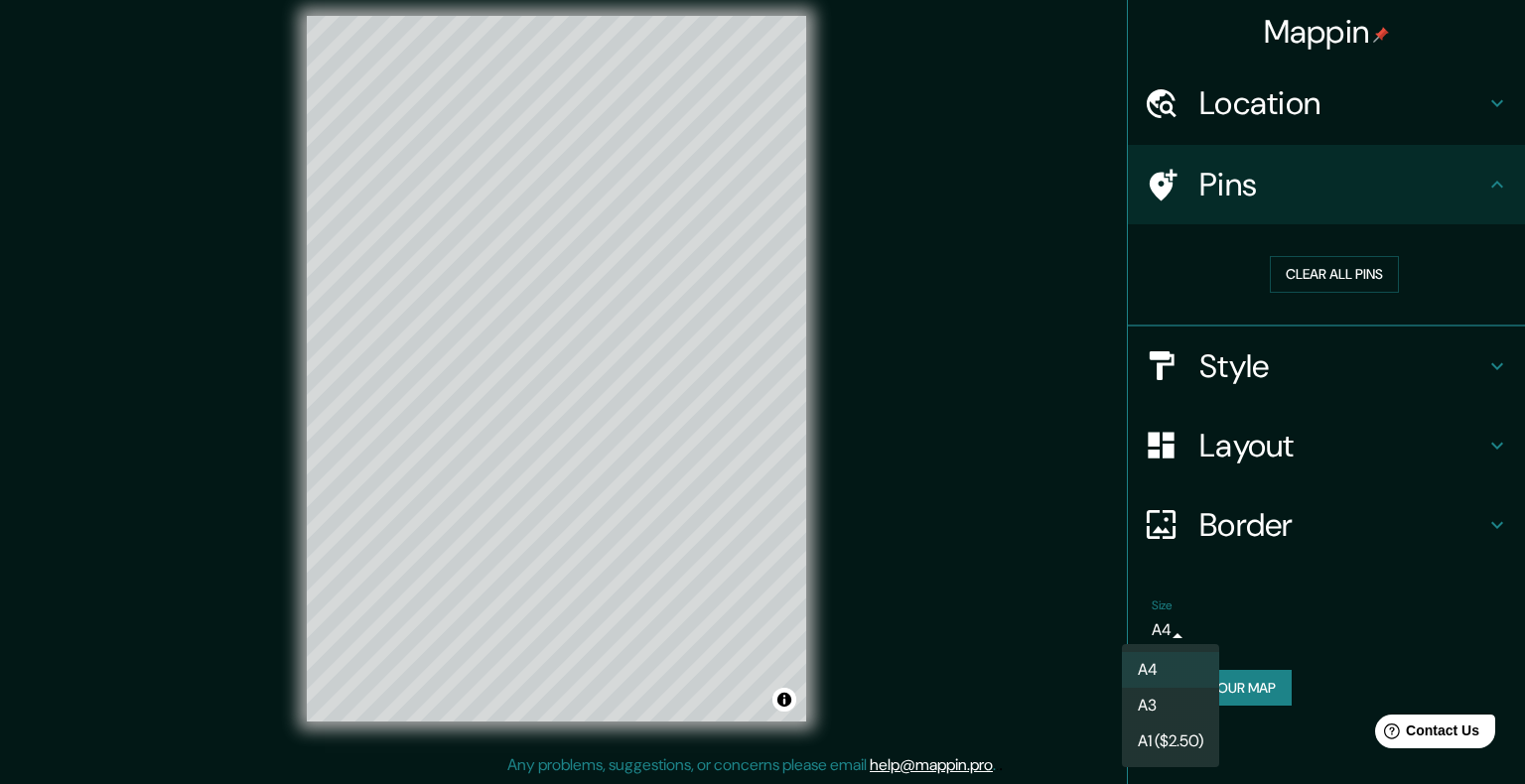 click on "Mappin Location [NAME], [STATE], [COUNTRY] Pins Clear all pins Style Layout Border Choose a border.  Hint : you can make layers of the frame opaque to create some cool effects. None Simple Transparent Fancy Primary text Primary Secondary text Secondary Subtitle Subtitle Add frame layer Size A4 single Create your map © Mapbox   © OpenStreetMap   Improve this map   © Maxar Any problems, suggestions, or concerns please email    help@mappin.pro . . . A4 A3 A1 ($2.50)" at bounding box center (762, 376) 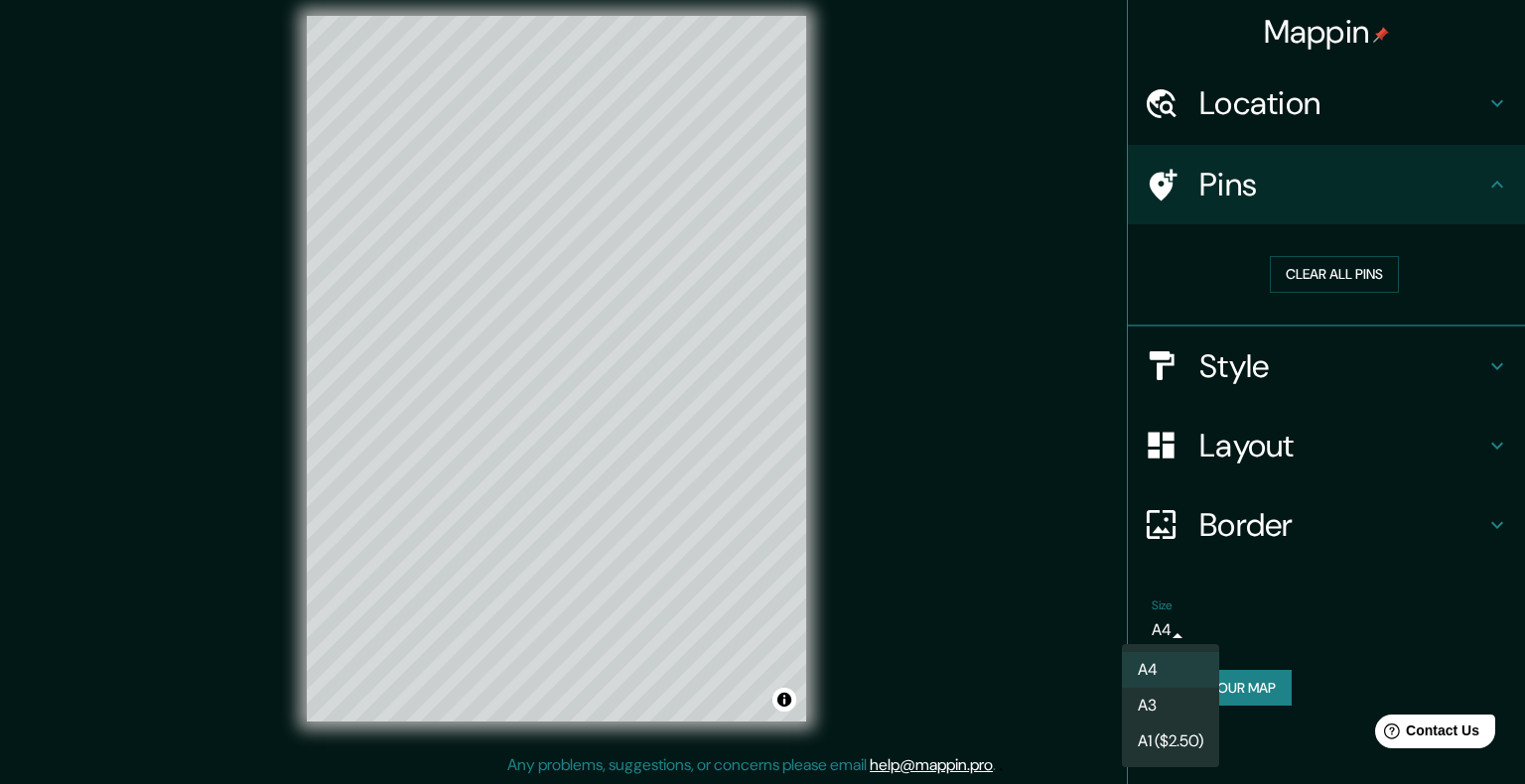 click at bounding box center (762, 392) 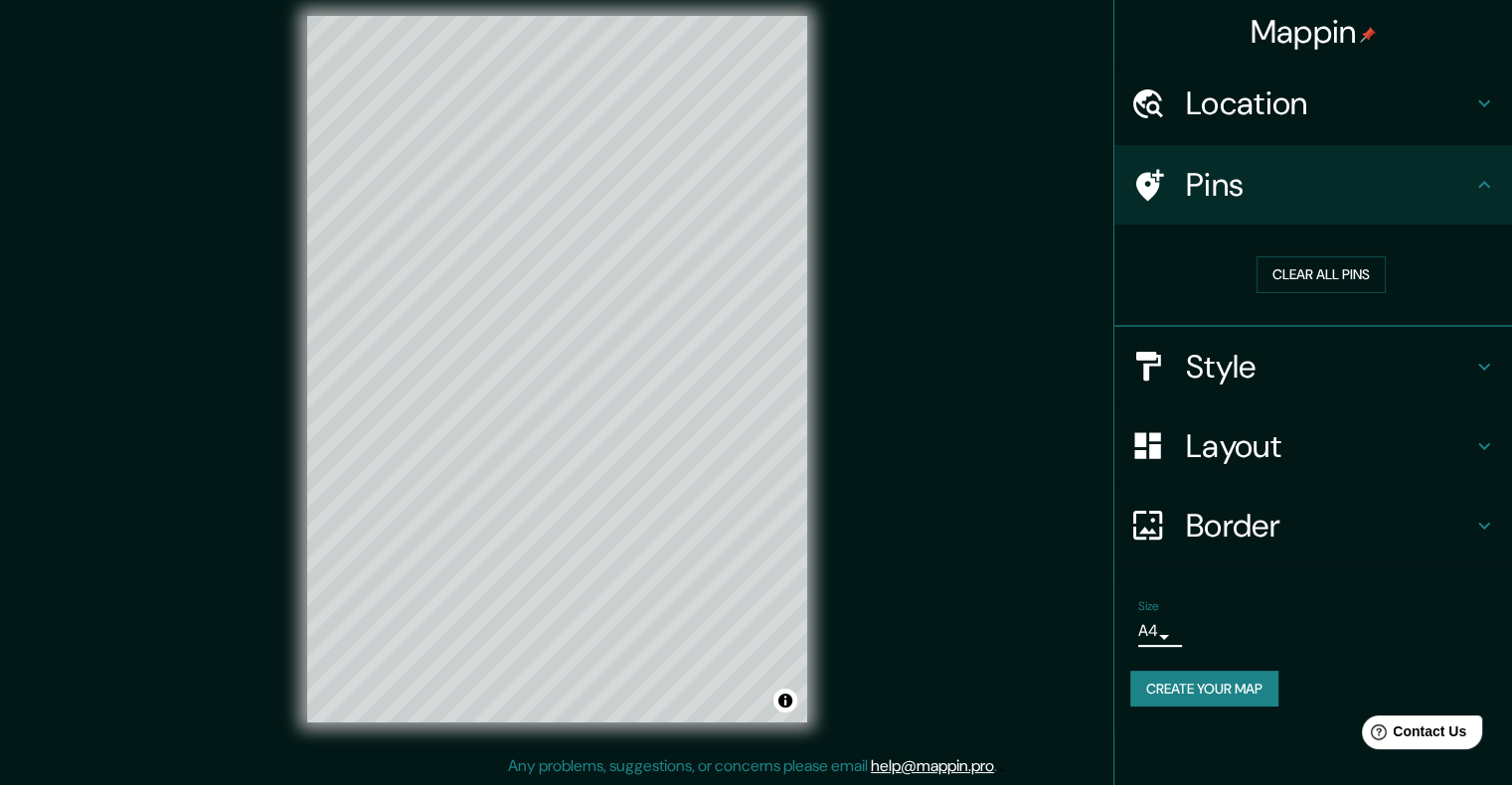 click on "Size A4 single" at bounding box center [1313, 623] 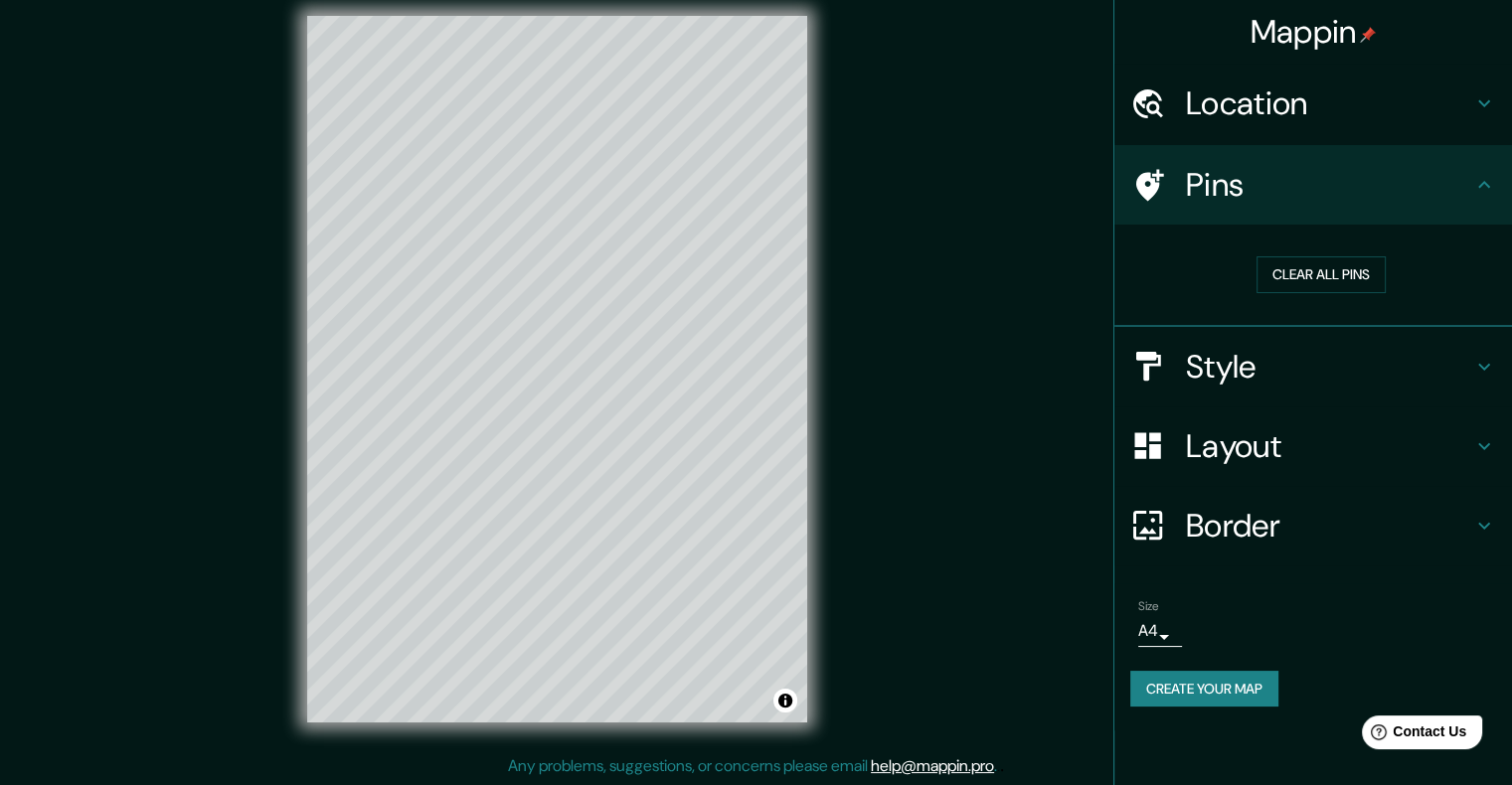click on "Mappin Location [NAME], [STATE], [COUNTRY] Pins Clear all pins Style Layout Border Choose a border.  Hint : you can make layers of the frame opaque to create some cool effects. None Simple Transparent Fancy Primary text Primary Secondary text Secondary Subtitle Subtitle Add frame layer Size A4 single Create your map © Mapbox   © OpenStreetMap   Improve this map   © Maxar Any problems, suggestions, or concerns please email    help@mappin.pro . . ." at bounding box center (756, 377) 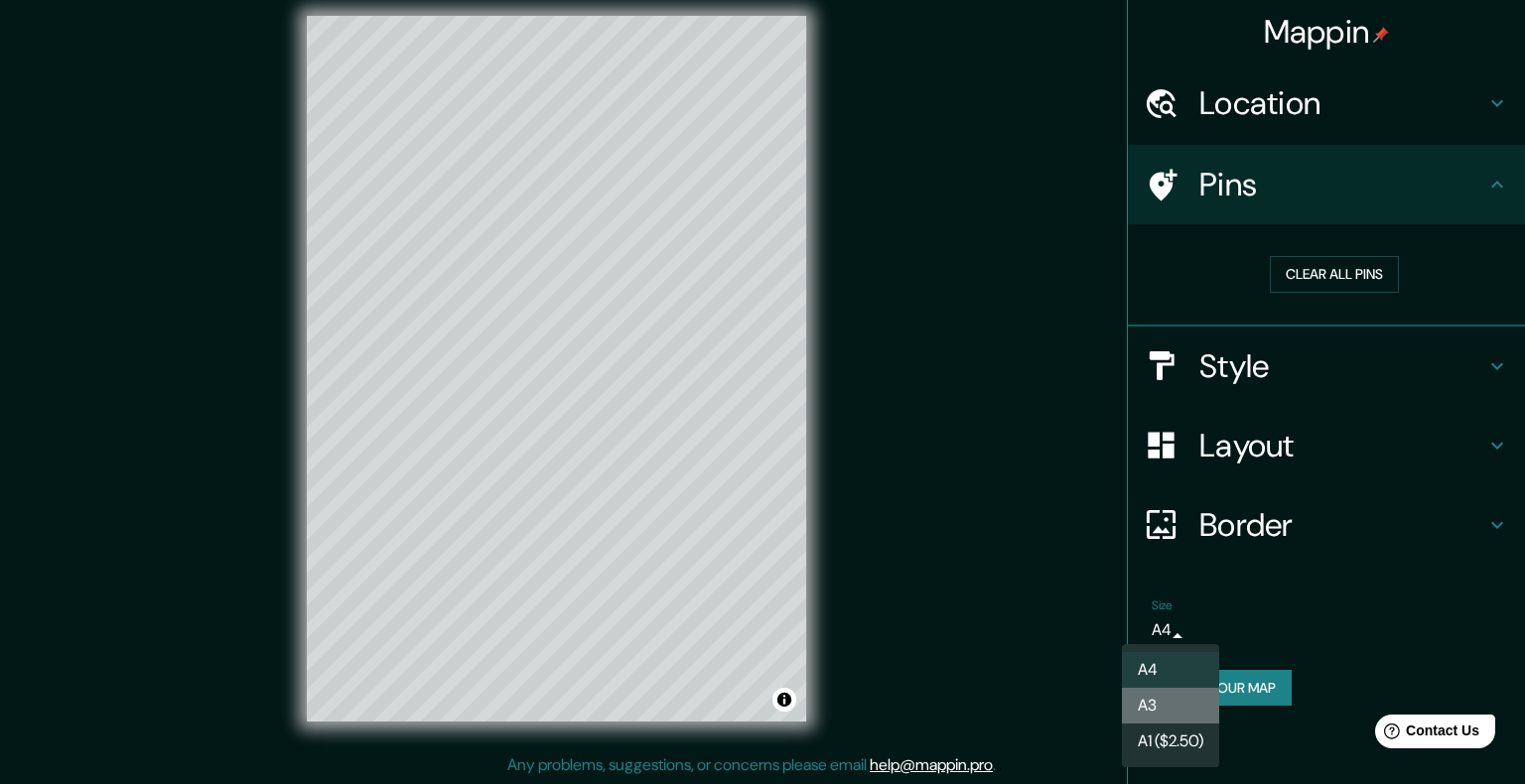 click on "A3" at bounding box center (1171, 706) 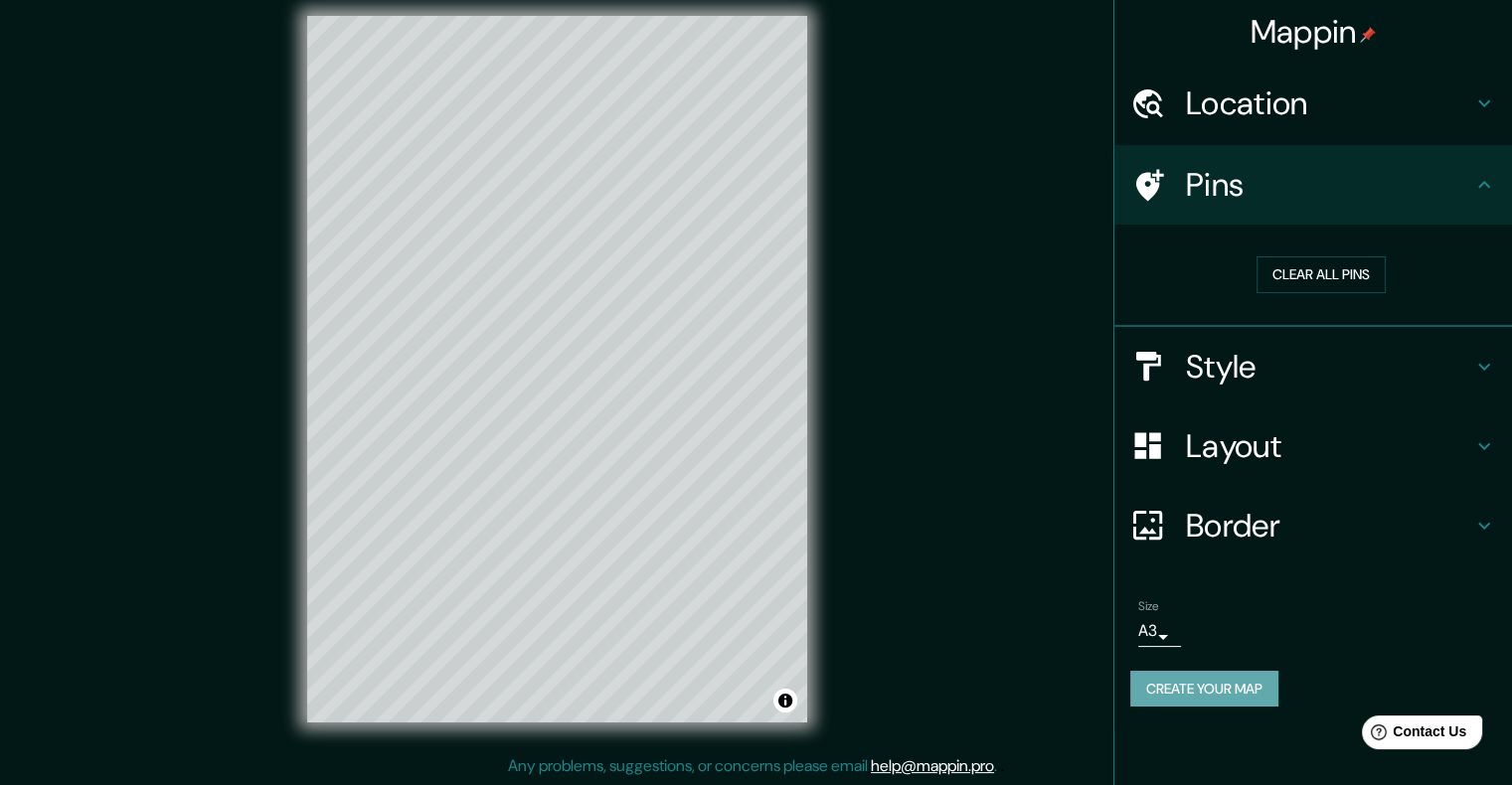 click on "Create your map" at bounding box center [1204, 689] 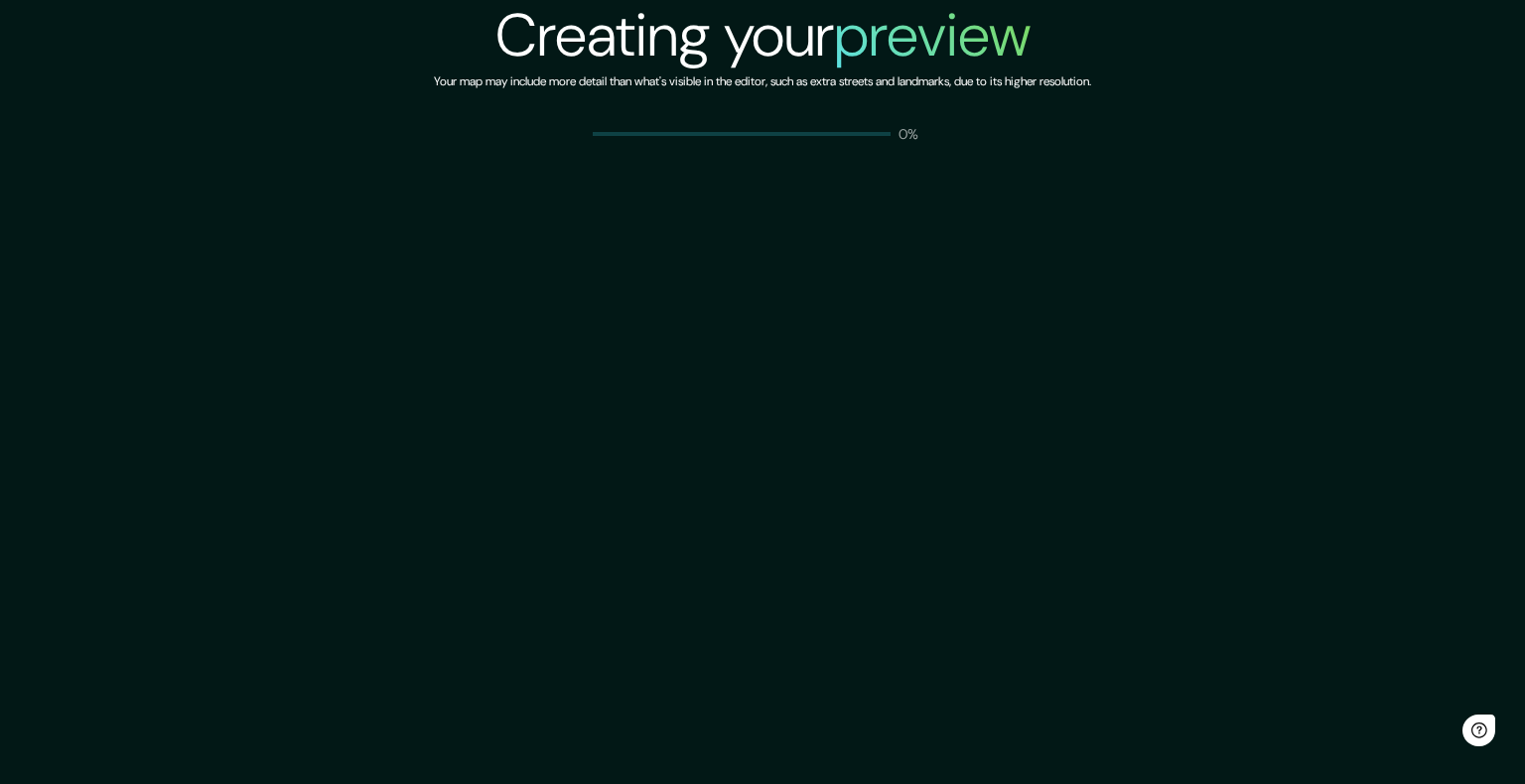 scroll, scrollTop: 0, scrollLeft: 0, axis: both 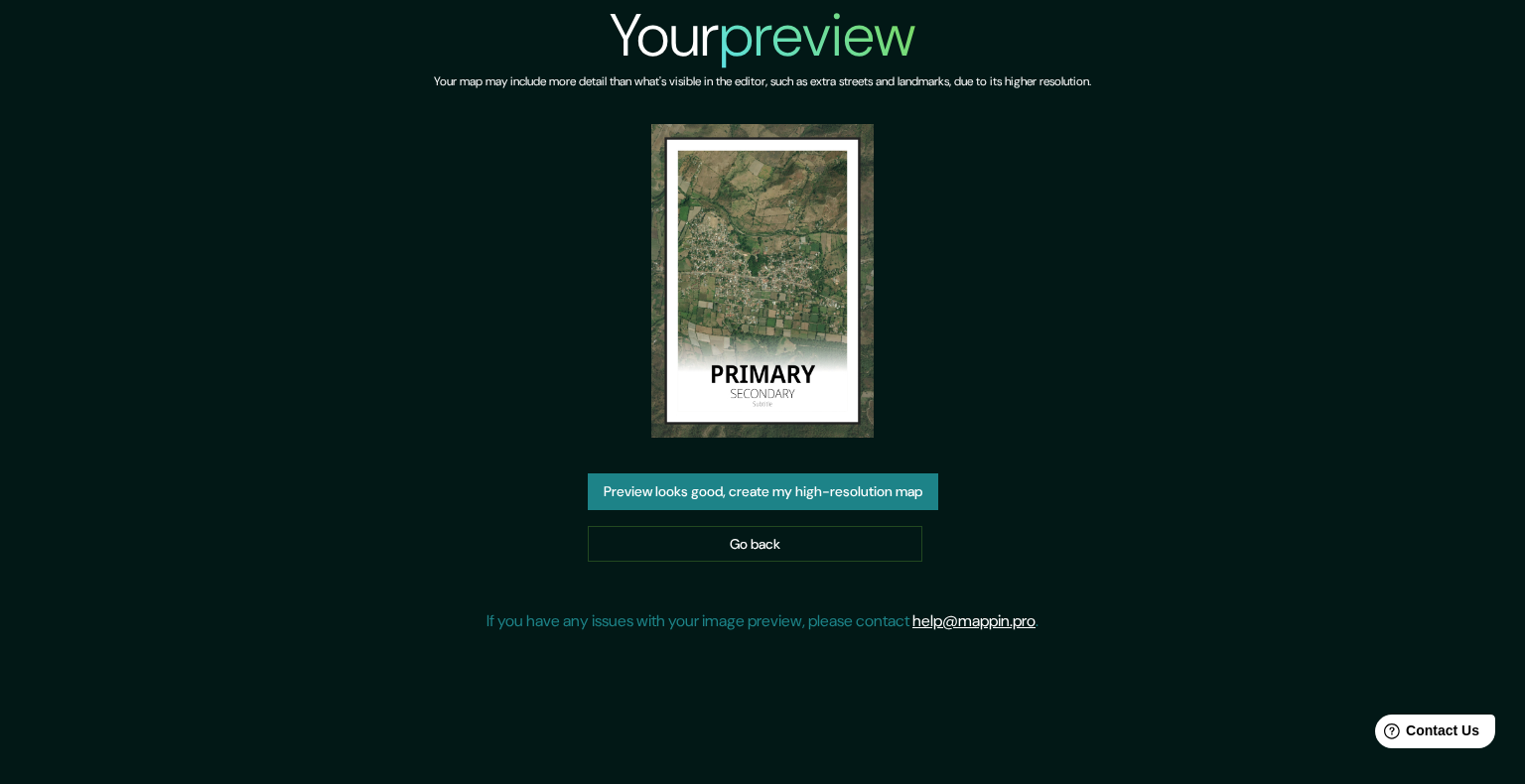 click on "Preview looks good, create my high-resolution map" at bounding box center [762, 491] 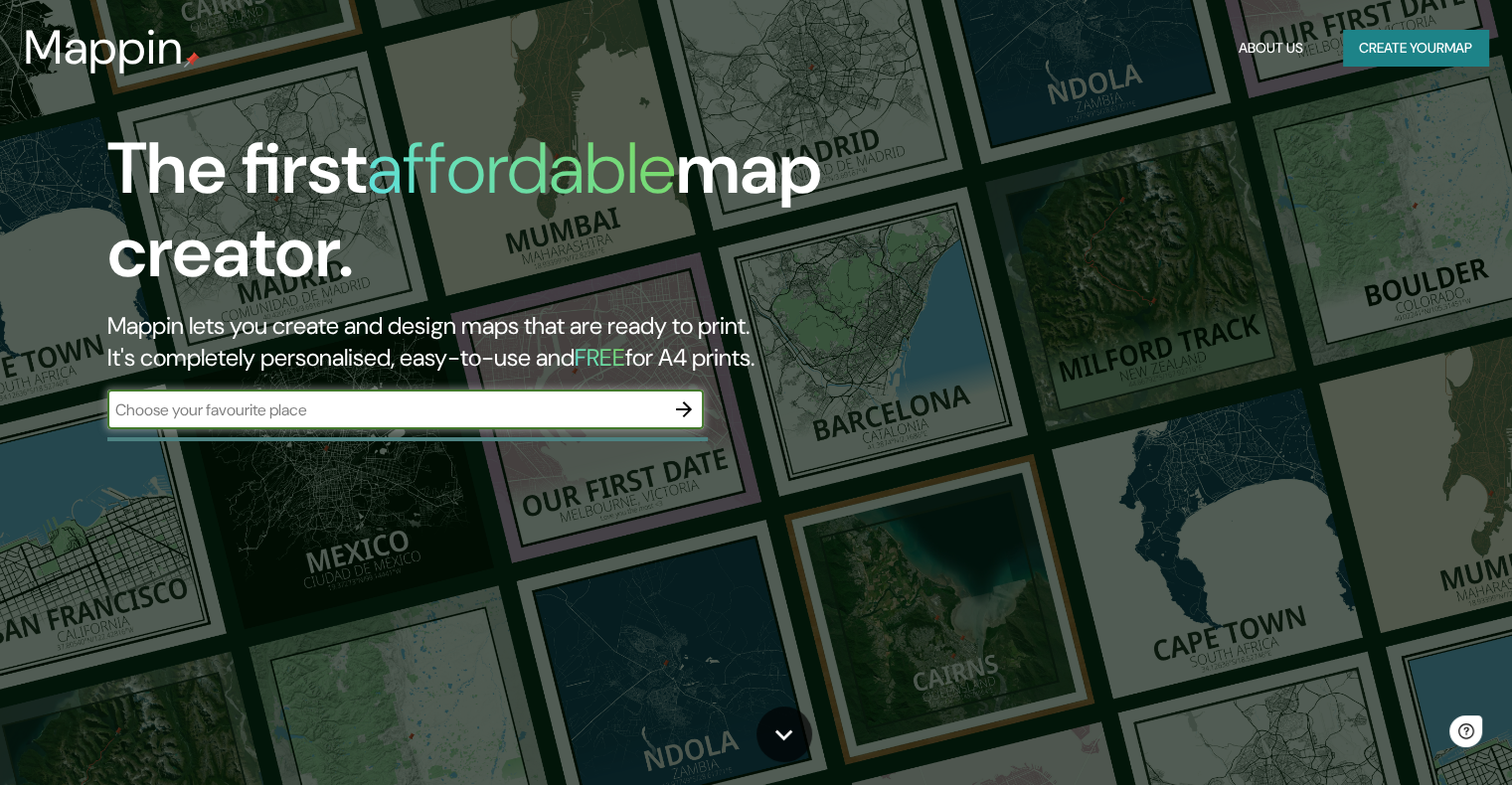 scroll, scrollTop: 0, scrollLeft: 0, axis: both 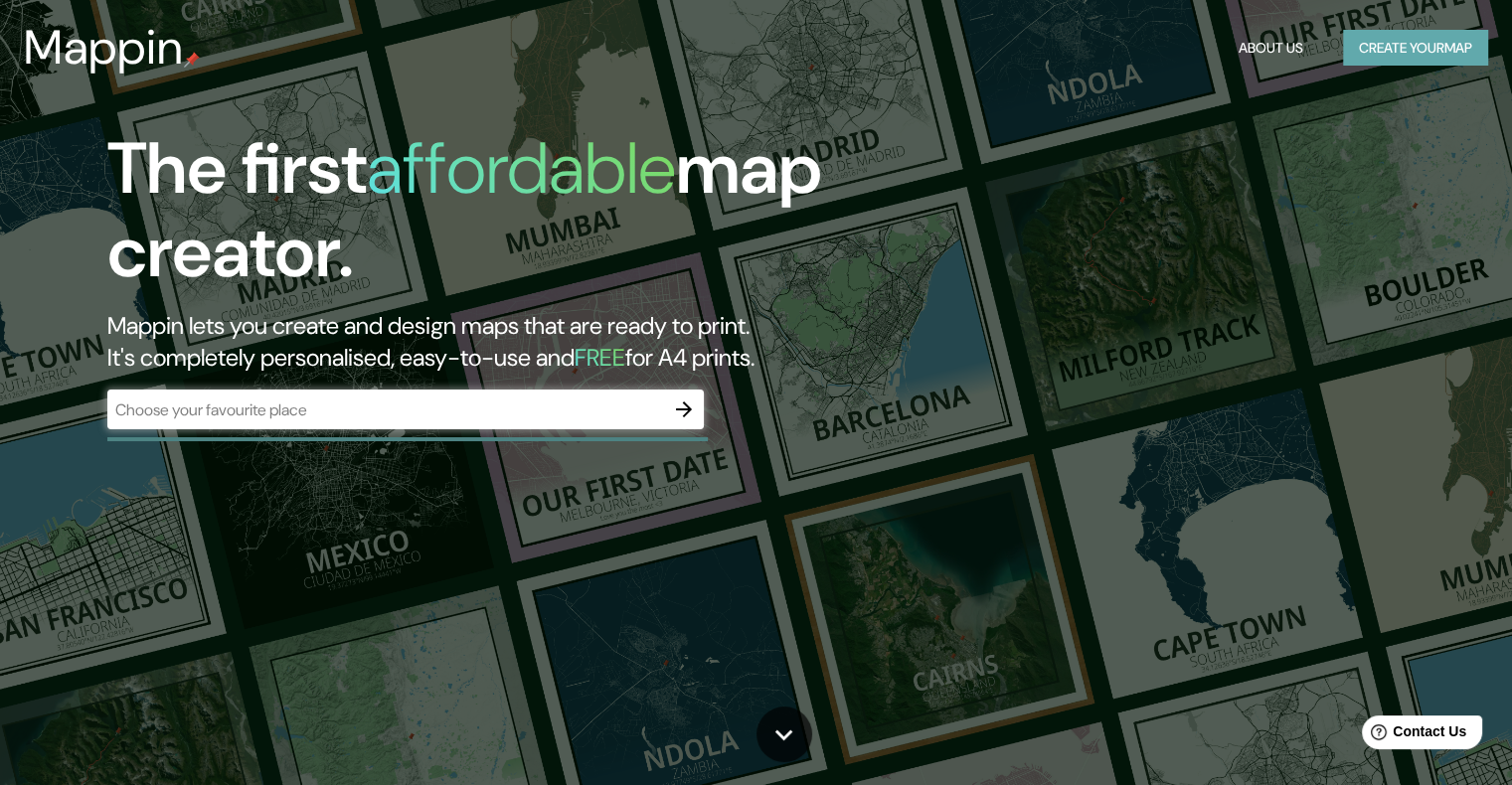 click on "Create your   map" at bounding box center [1416, 48] 